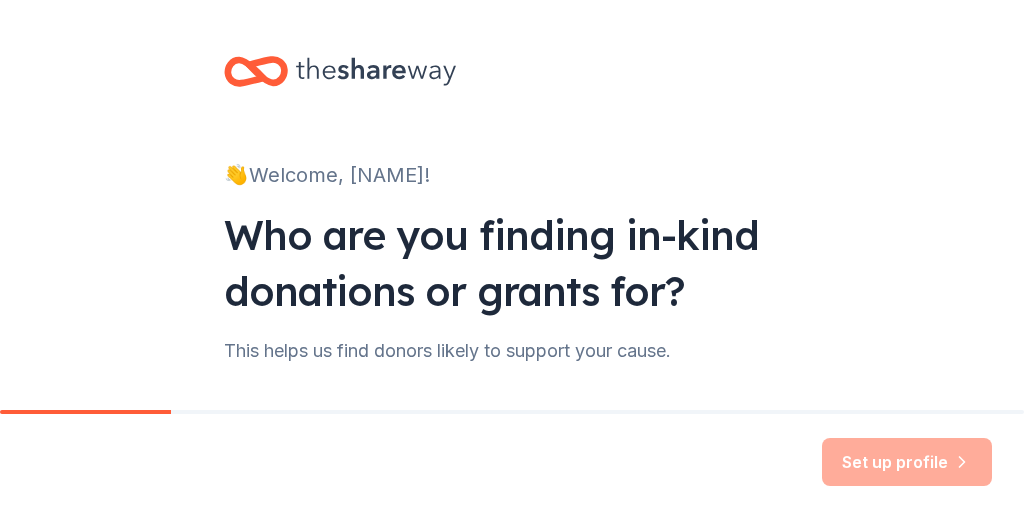 scroll, scrollTop: 0, scrollLeft: 0, axis: both 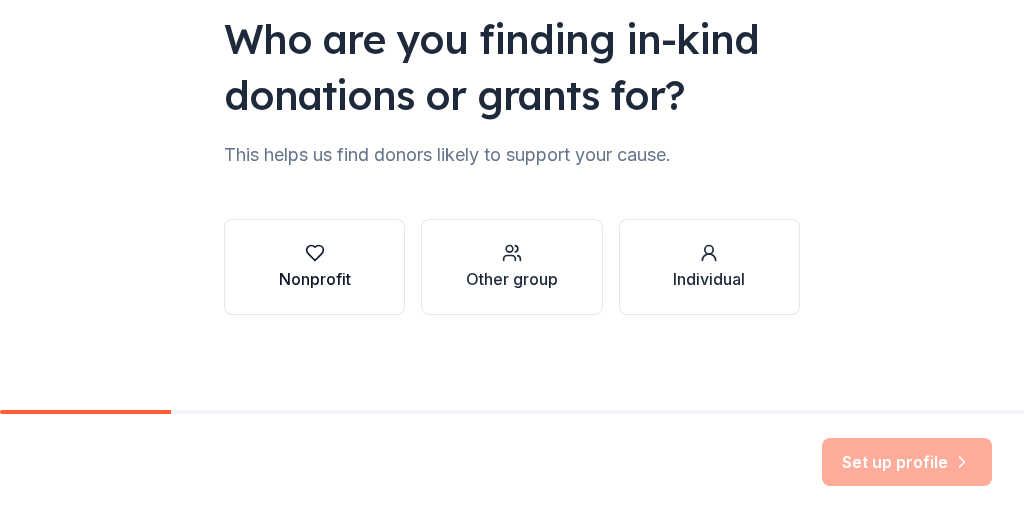 click on "Nonprofit" at bounding box center (315, 279) 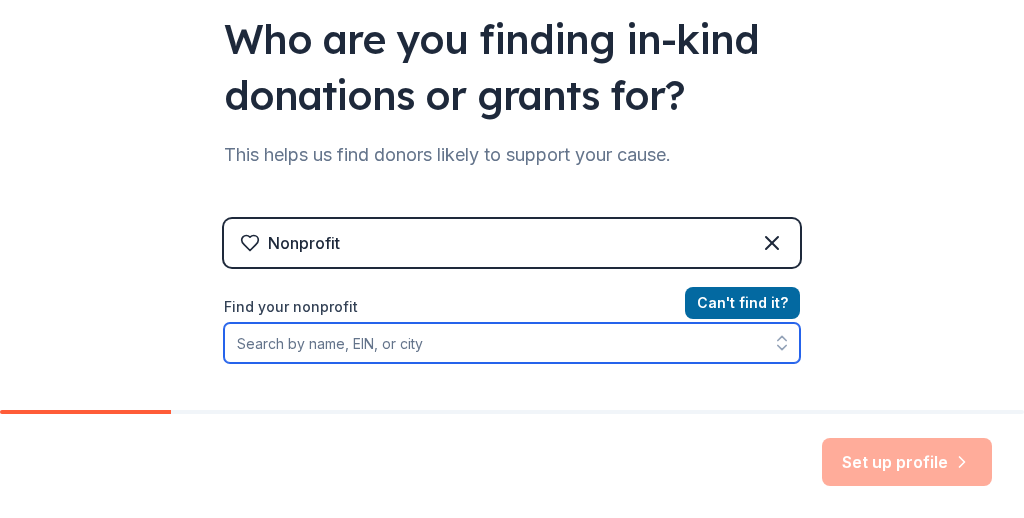 click on "Find your nonprofit" at bounding box center (512, 343) 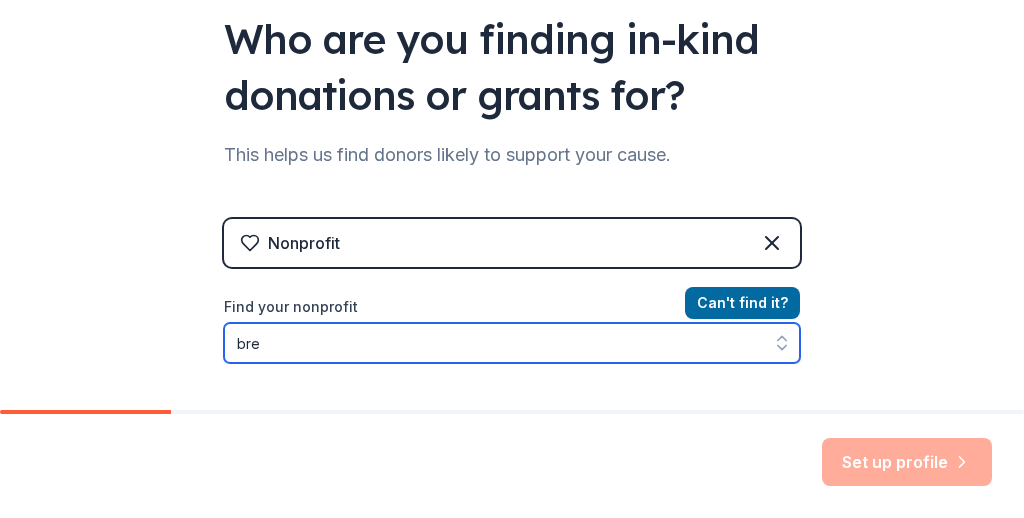 type on "br" 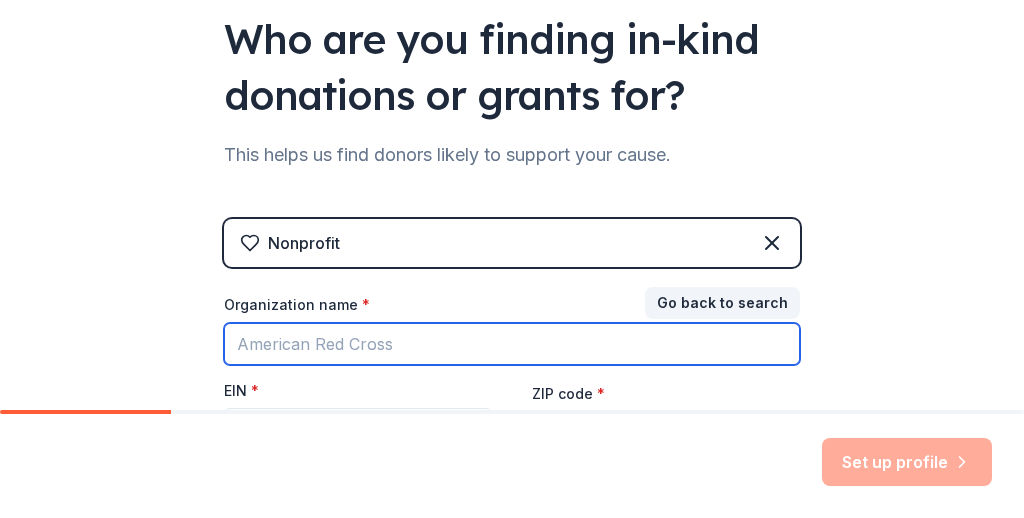 click on "Organization name *" at bounding box center [512, 344] 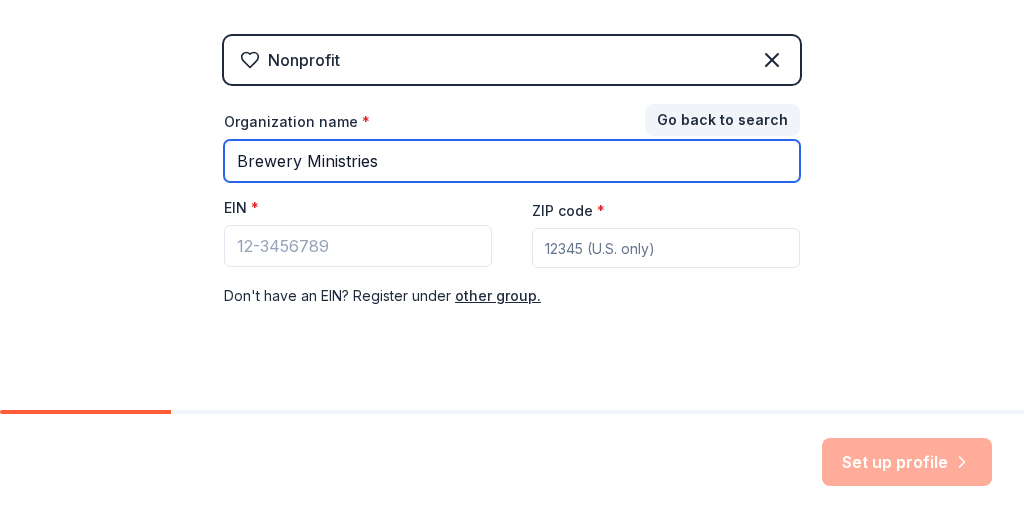 scroll, scrollTop: 392, scrollLeft: 0, axis: vertical 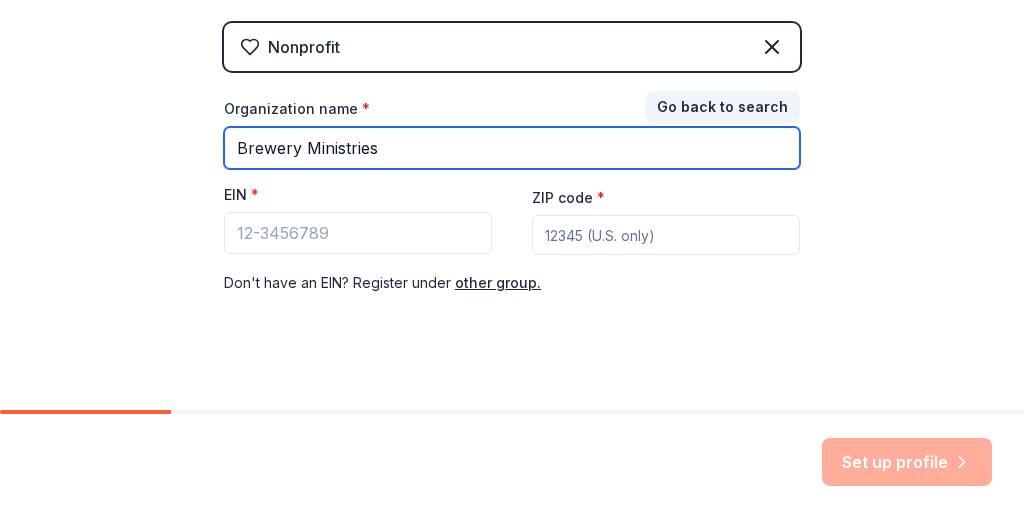 type on "Brewery Ministries" 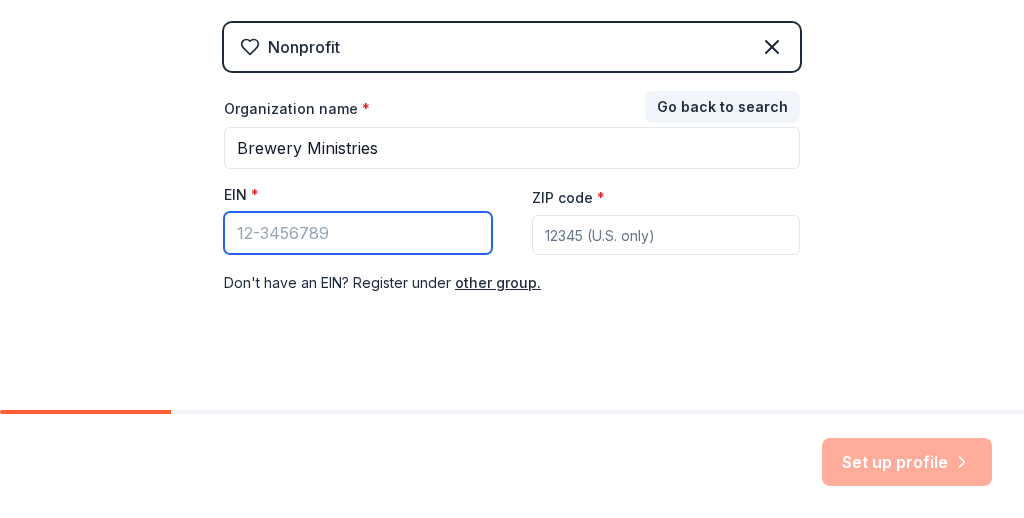 click on "EIN *" at bounding box center (358, 233) 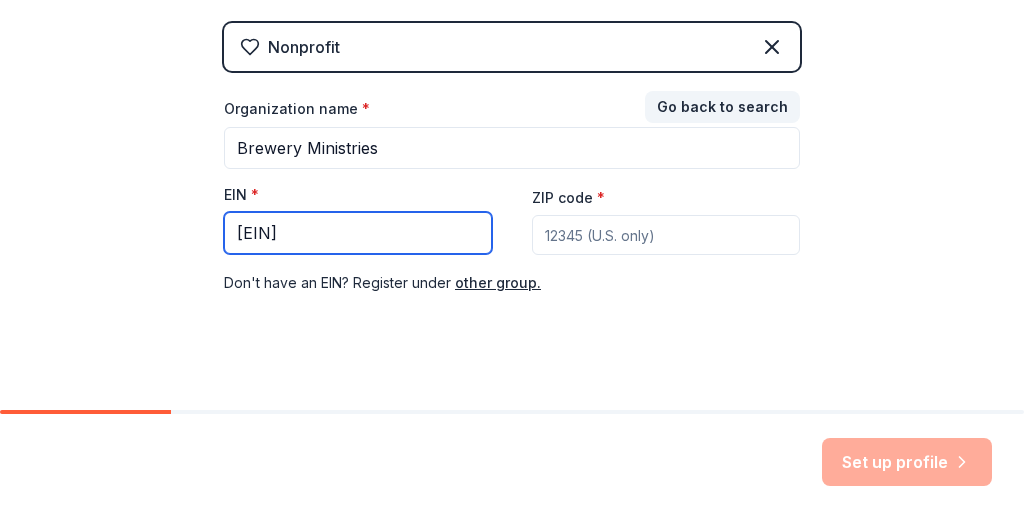 type on "[EIN]" 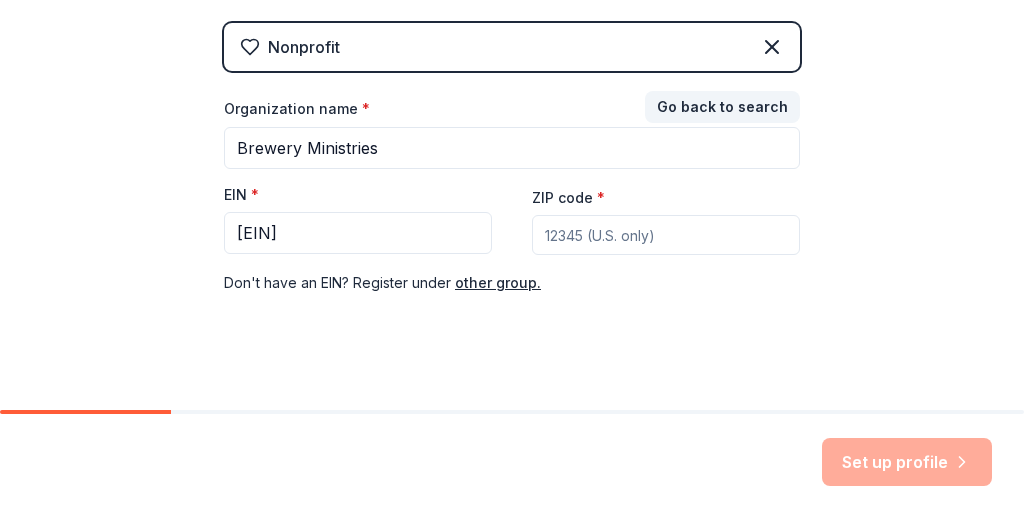 click on "ZIP code *" at bounding box center [666, 235] 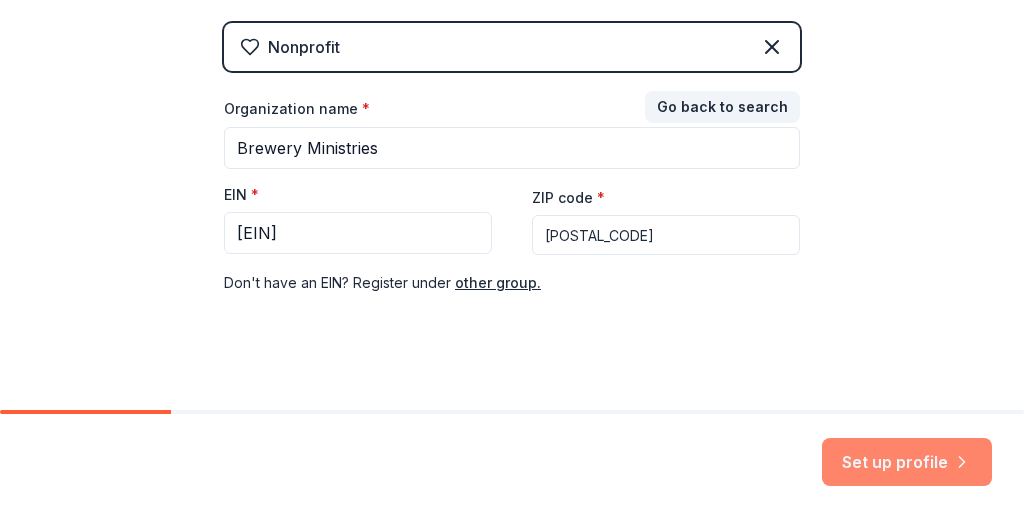 type on "[POSTAL_CODE]" 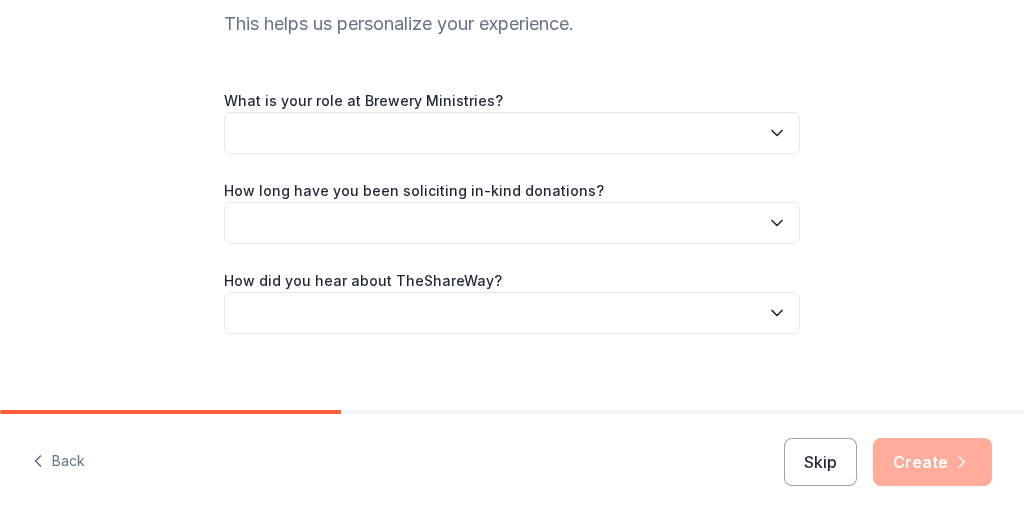 scroll, scrollTop: 242, scrollLeft: 0, axis: vertical 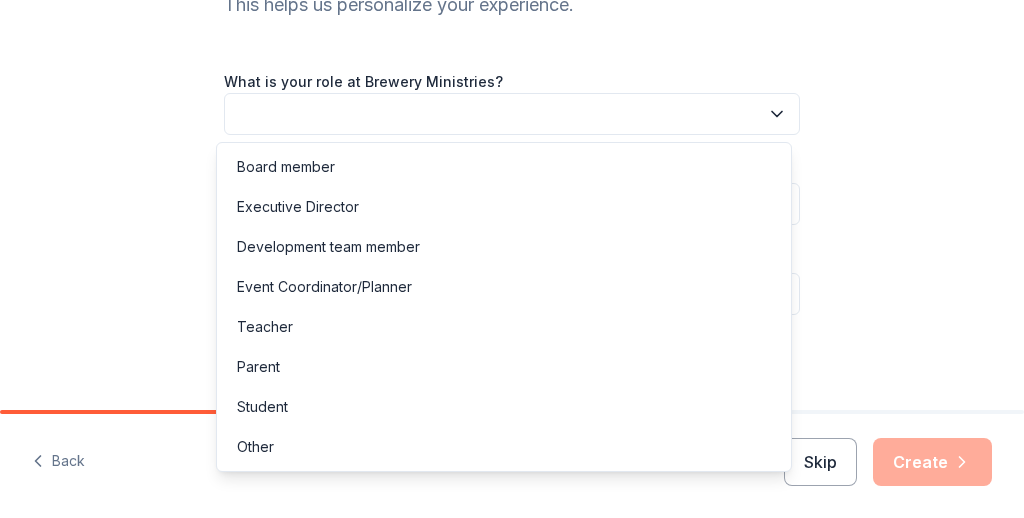 click at bounding box center (512, 114) 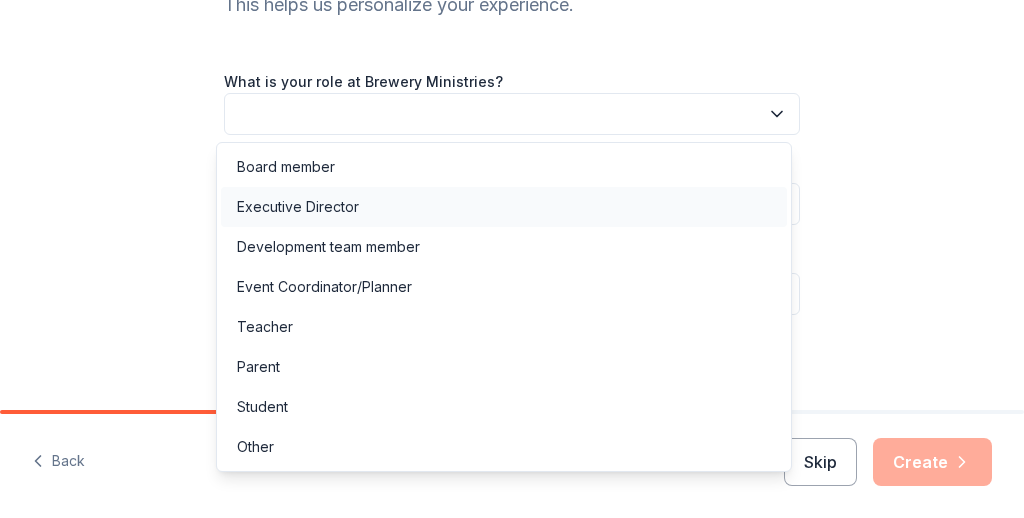 click on "Executive Director" at bounding box center [298, 207] 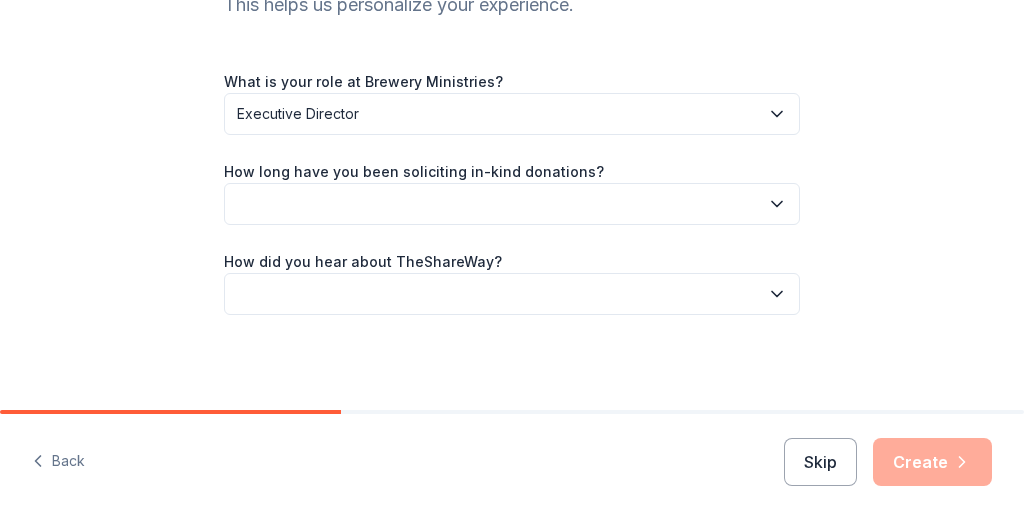 click at bounding box center (512, 204) 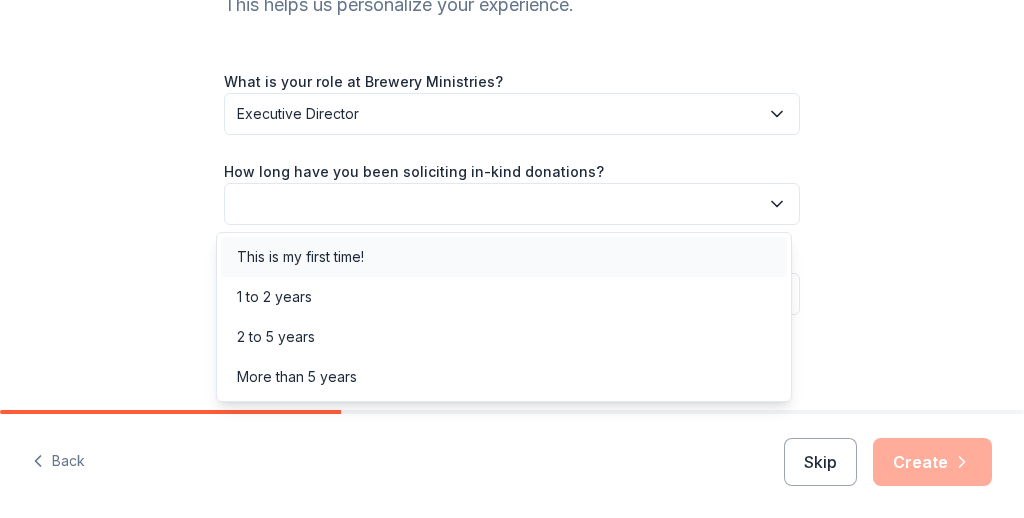 click on "This is my first time!" at bounding box center (300, 257) 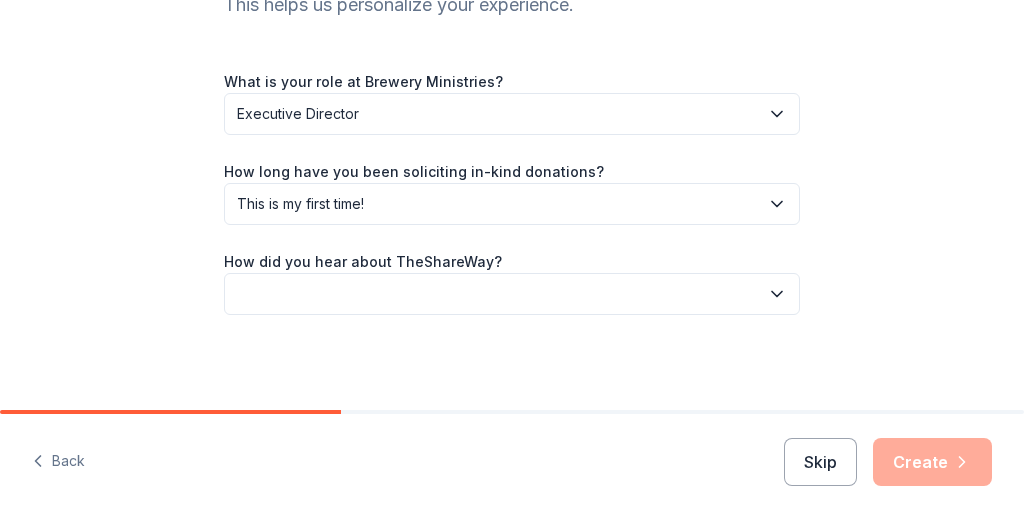 click at bounding box center [512, 294] 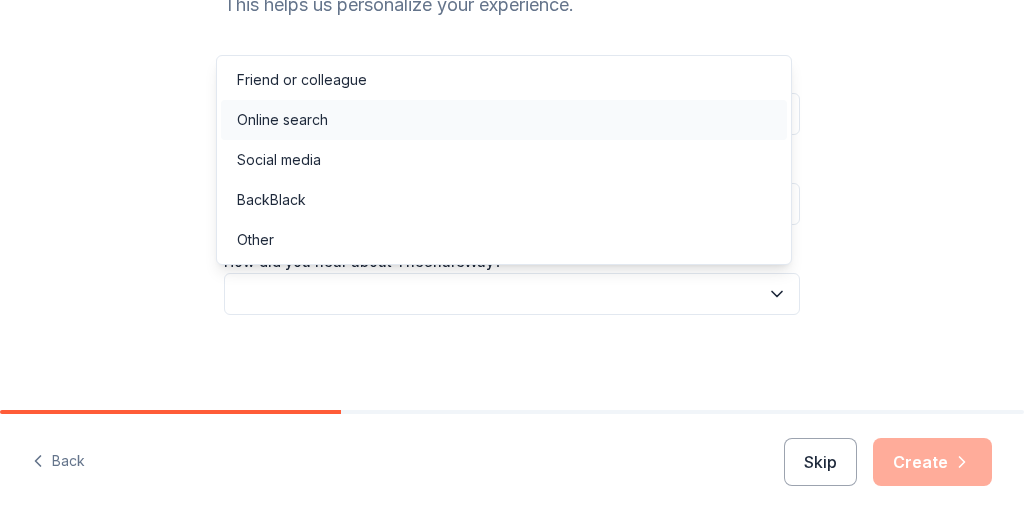 click on "Online search" at bounding box center (282, 120) 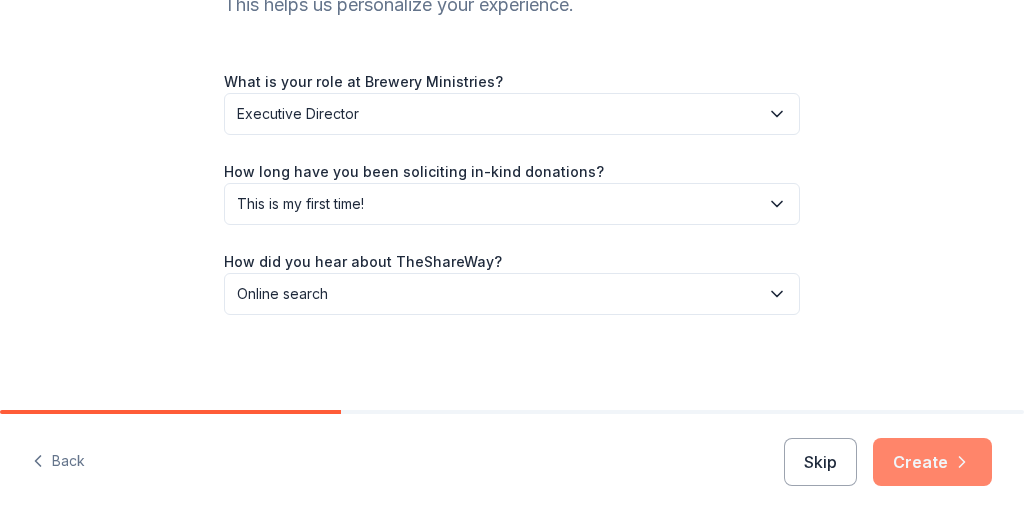 click on "Create" at bounding box center [932, 462] 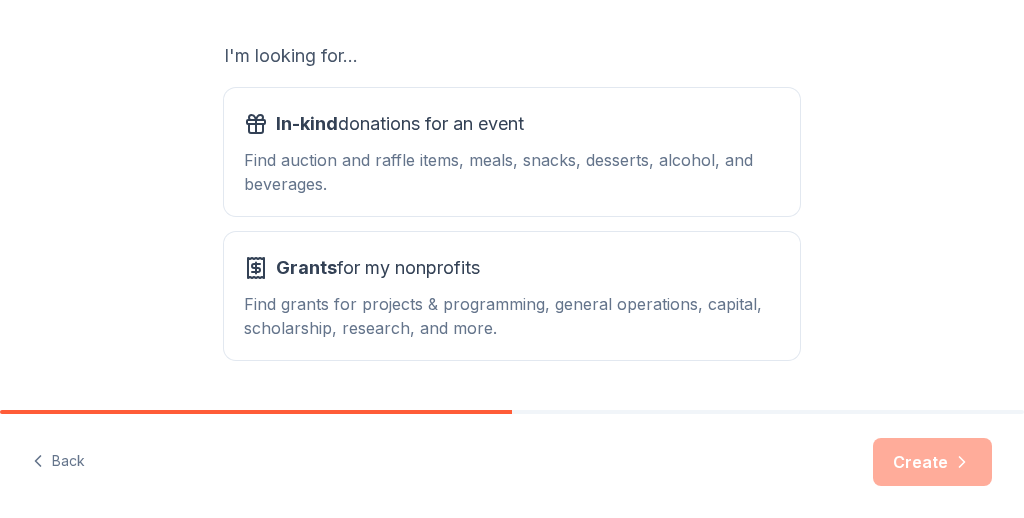 scroll, scrollTop: 358, scrollLeft: 0, axis: vertical 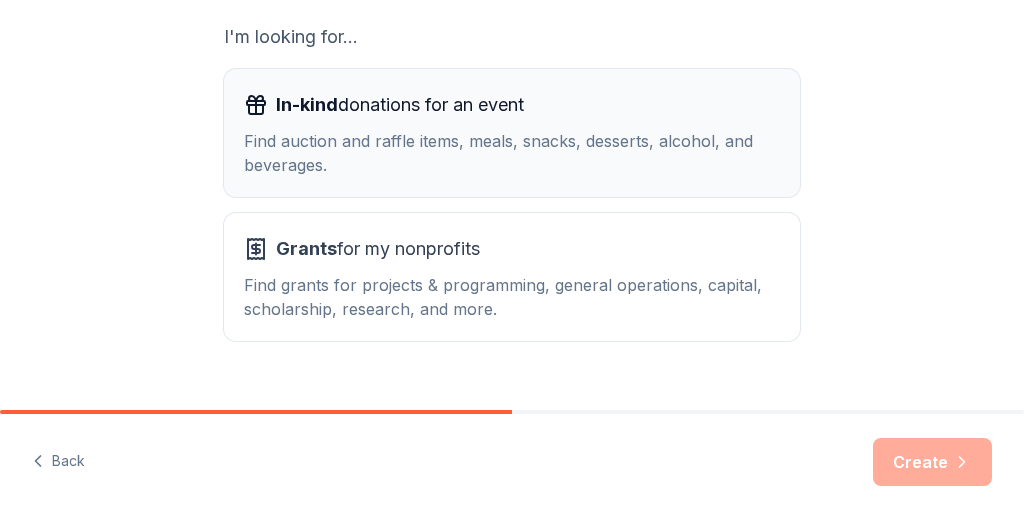 click on "Find auction and raffle items, meals, snacks, desserts, alcohol, and beverages." at bounding box center (512, 153) 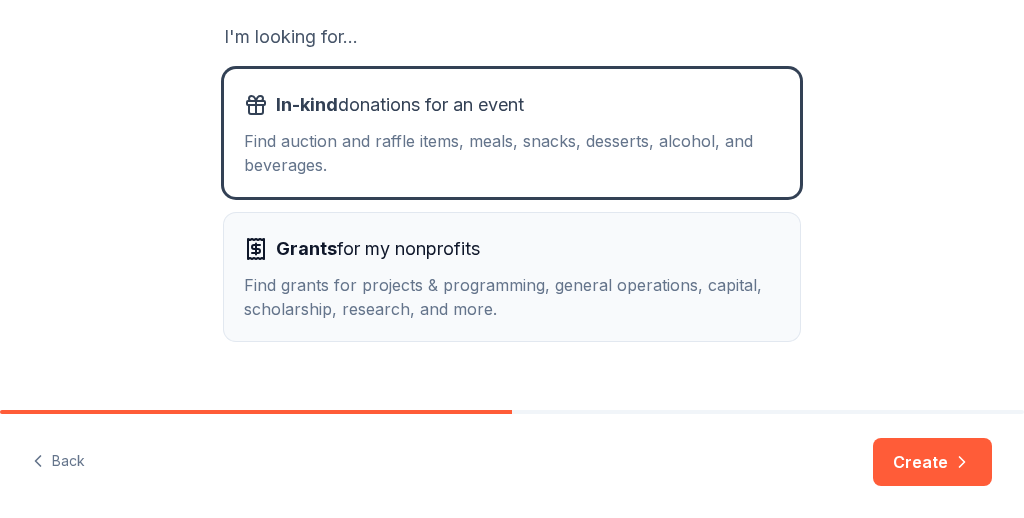 click on "Grants  for my nonprofits Find grants for projects & programming, general operations, capital, scholarship, research, and more." at bounding box center (512, 277) 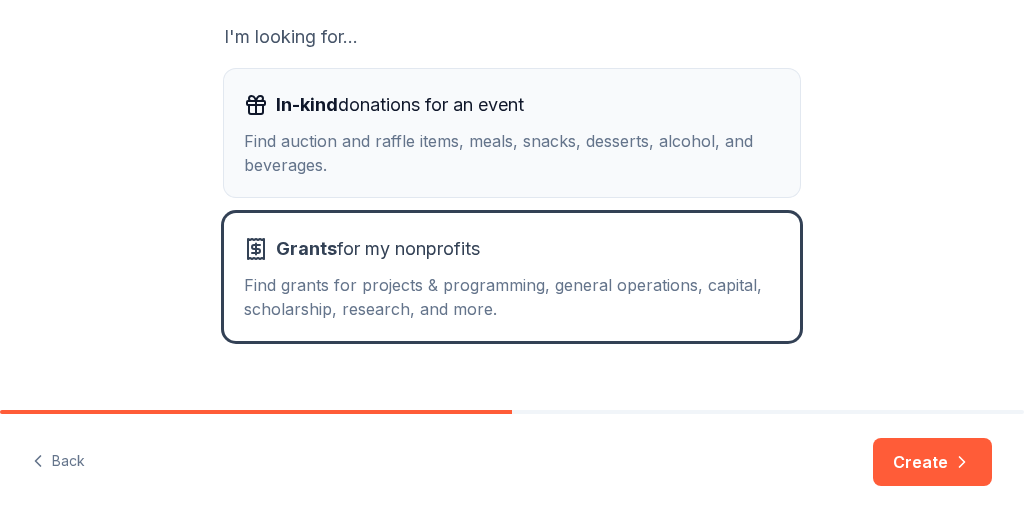 click on "Find auction and raffle items, meals, snacks, desserts, alcohol, and beverages." at bounding box center [512, 153] 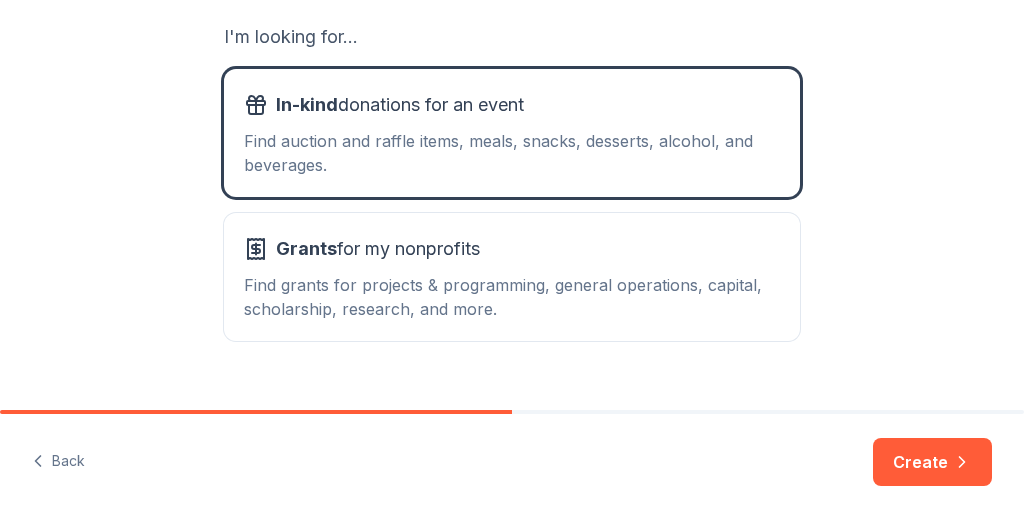 scroll, scrollTop: 396, scrollLeft: 0, axis: vertical 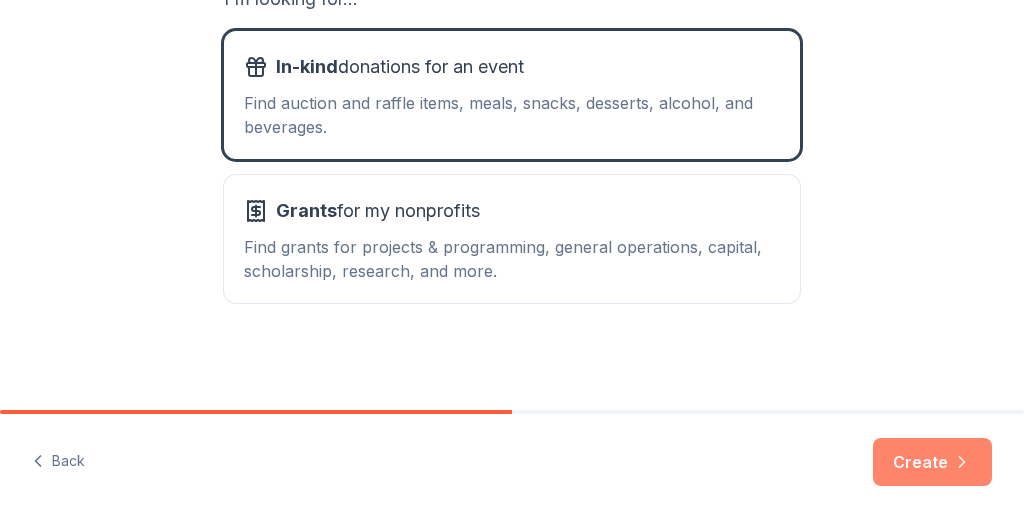 click on "Create" at bounding box center [932, 462] 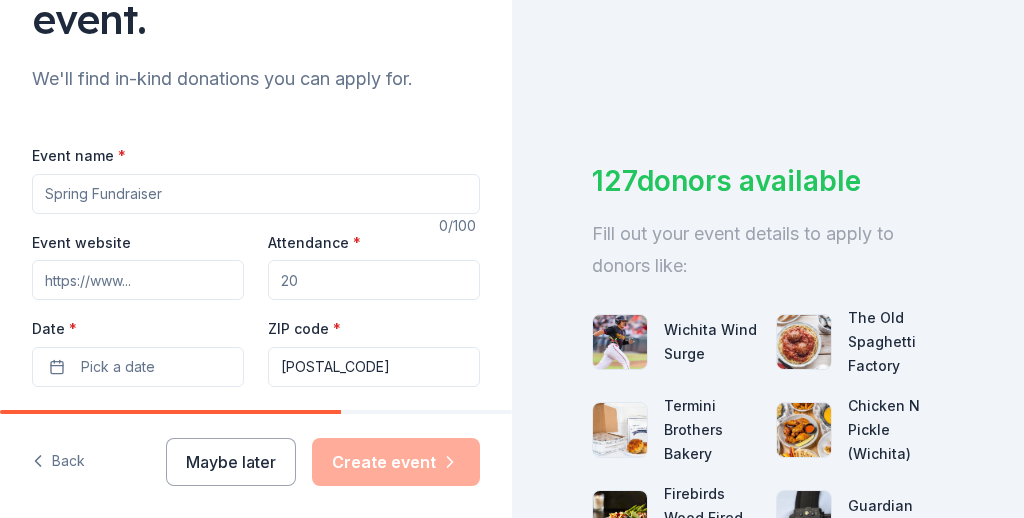 scroll, scrollTop: 233, scrollLeft: 0, axis: vertical 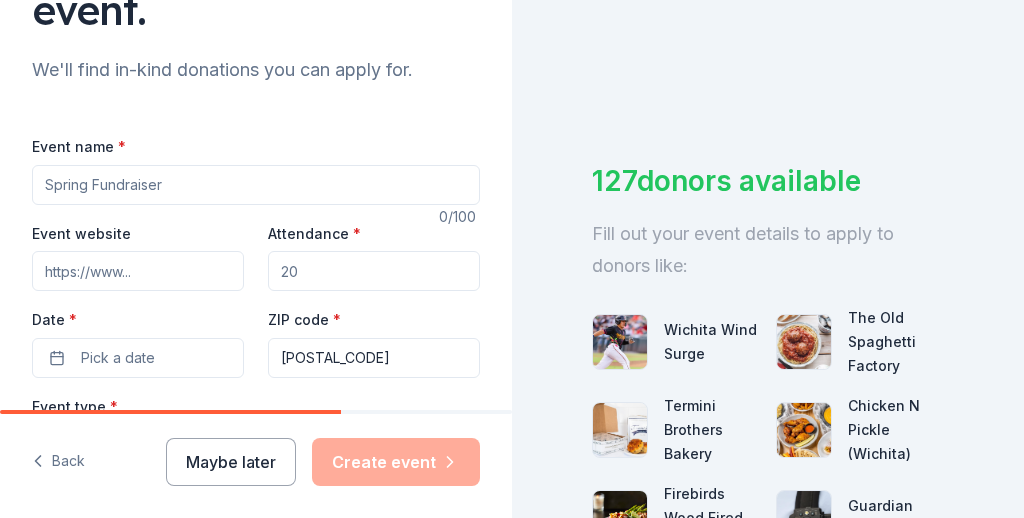 click on "Event name *" at bounding box center [256, 185] 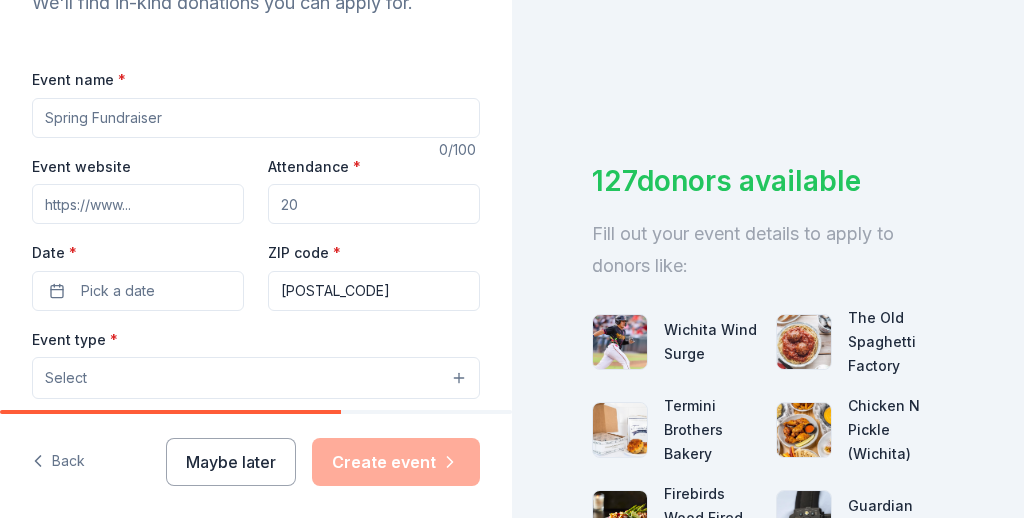 scroll, scrollTop: 305, scrollLeft: 0, axis: vertical 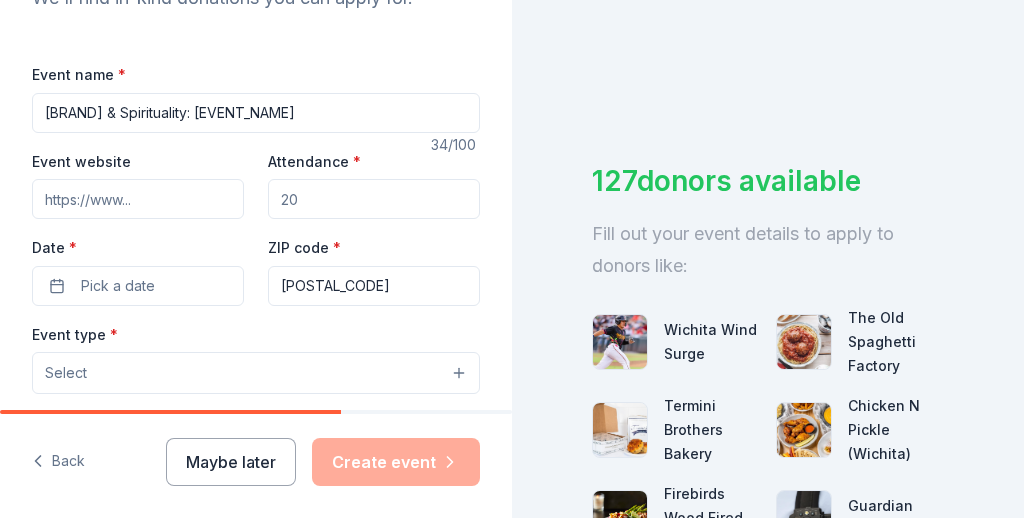 type on "[BRAND] & Spirituality: [EVENT_NAME]" 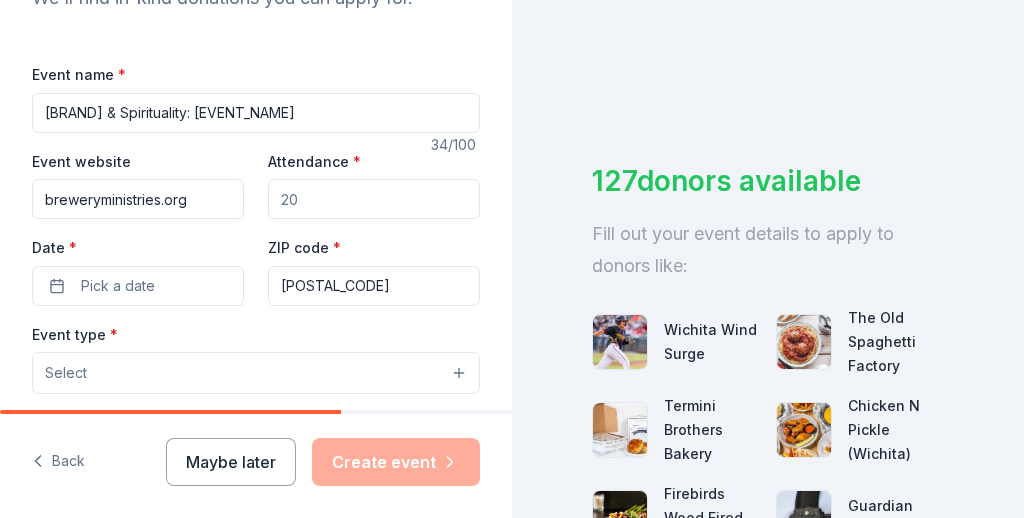 type on "breweryministries.org" 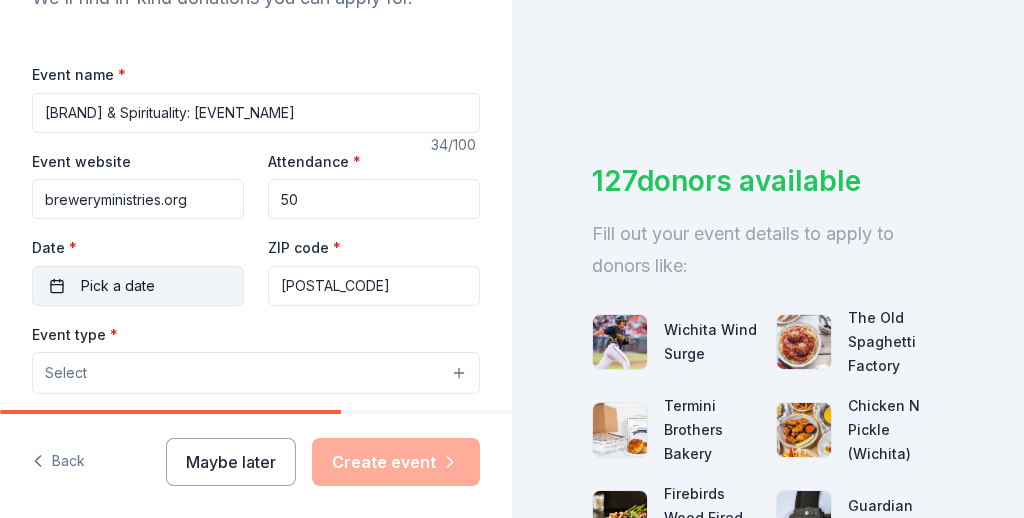 type on "50" 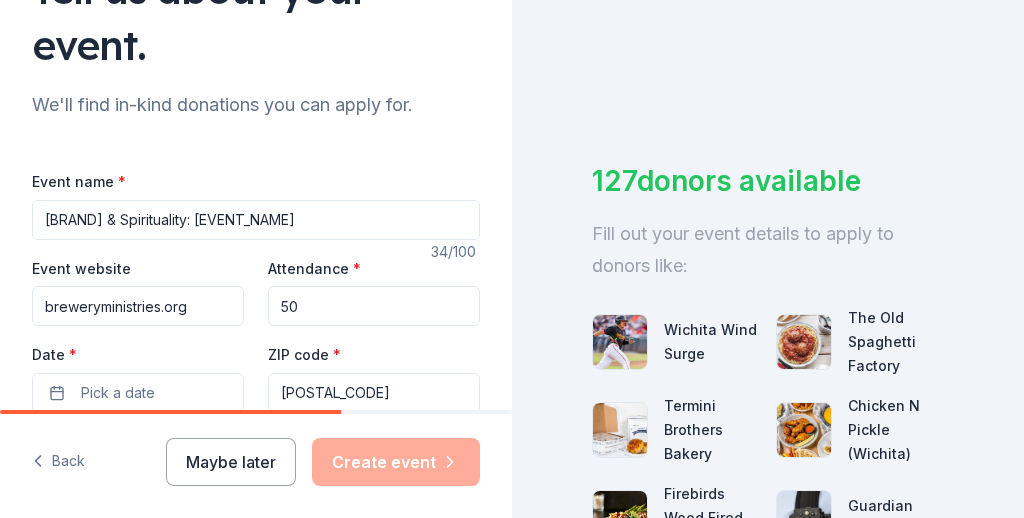 scroll, scrollTop: 198, scrollLeft: 0, axis: vertical 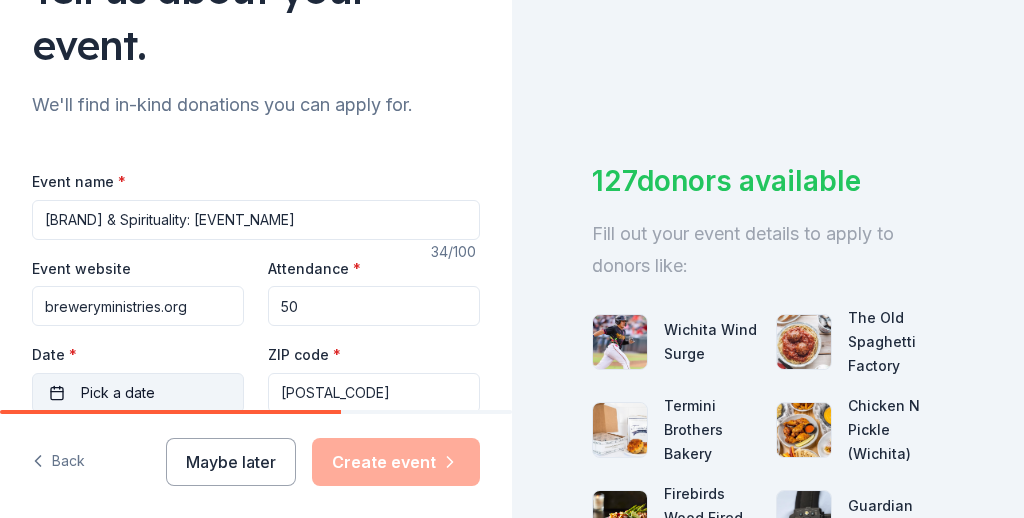 click on "Pick a date" at bounding box center (138, 393) 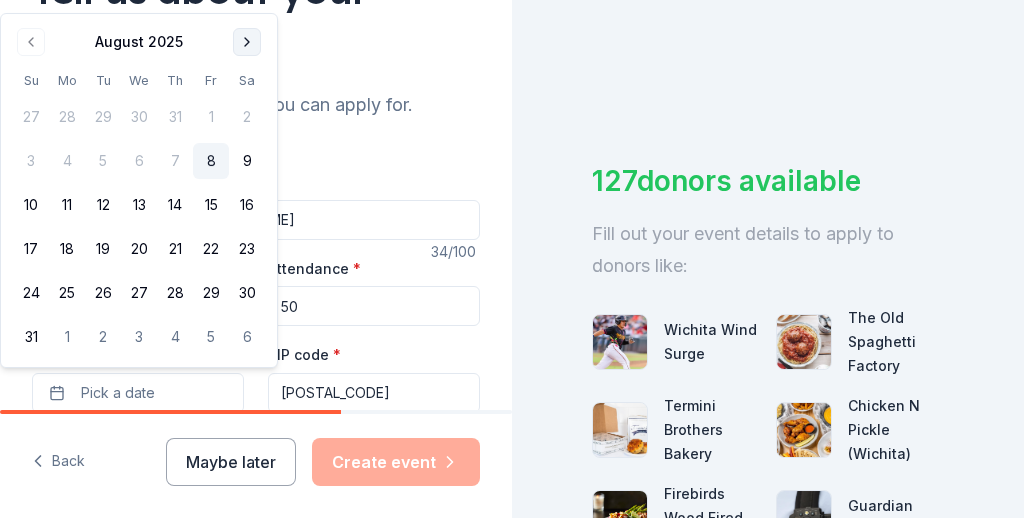 click at bounding box center [247, 42] 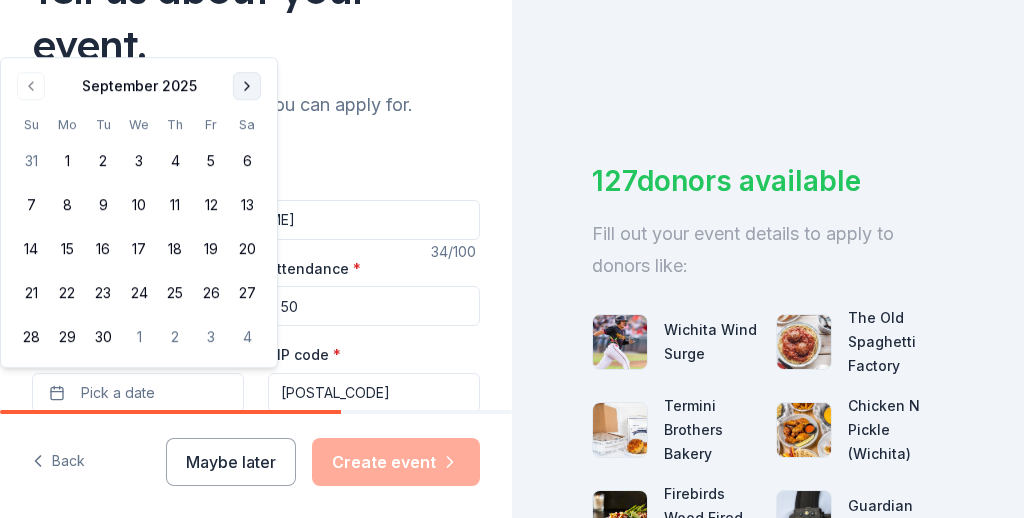 click on "Tell us about your event." at bounding box center [256, 17] 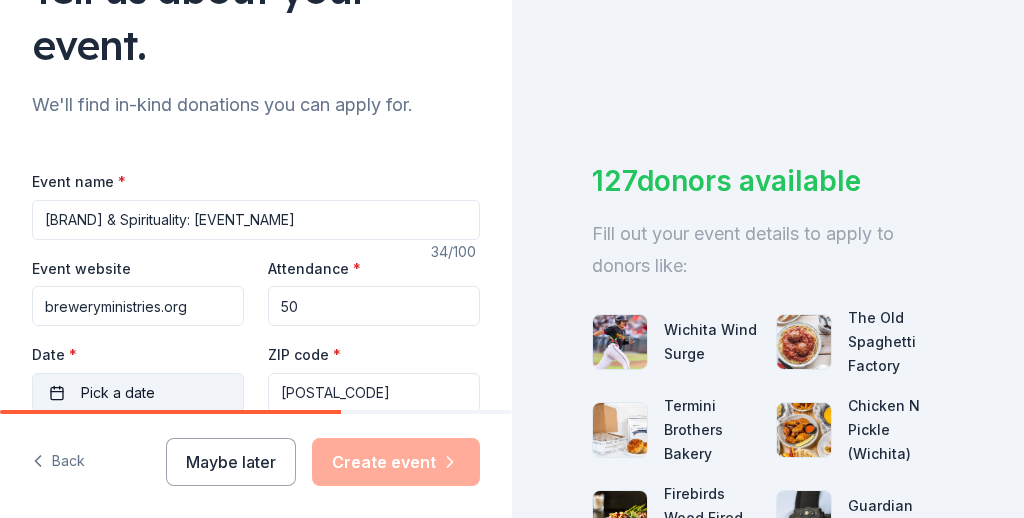 click on "Pick a date" at bounding box center [118, 393] 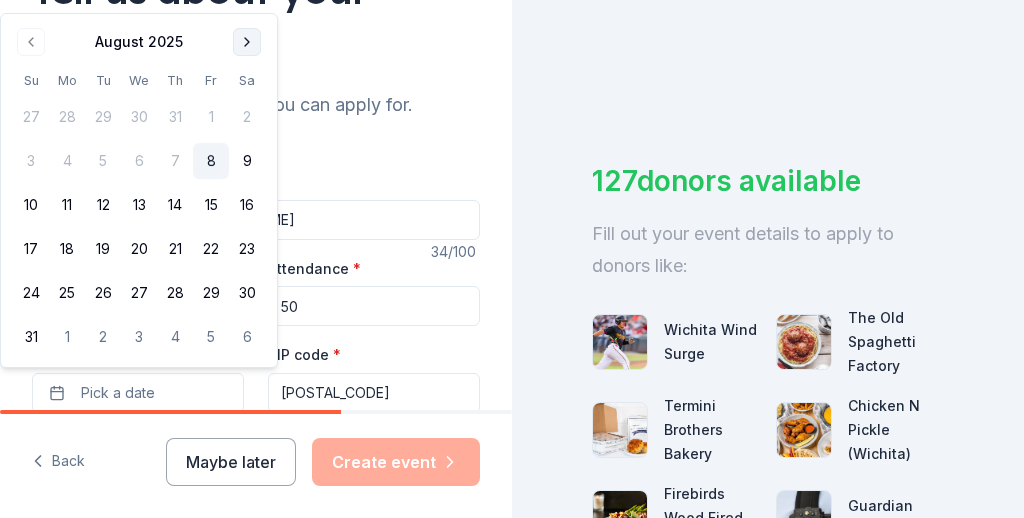 click at bounding box center (247, 42) 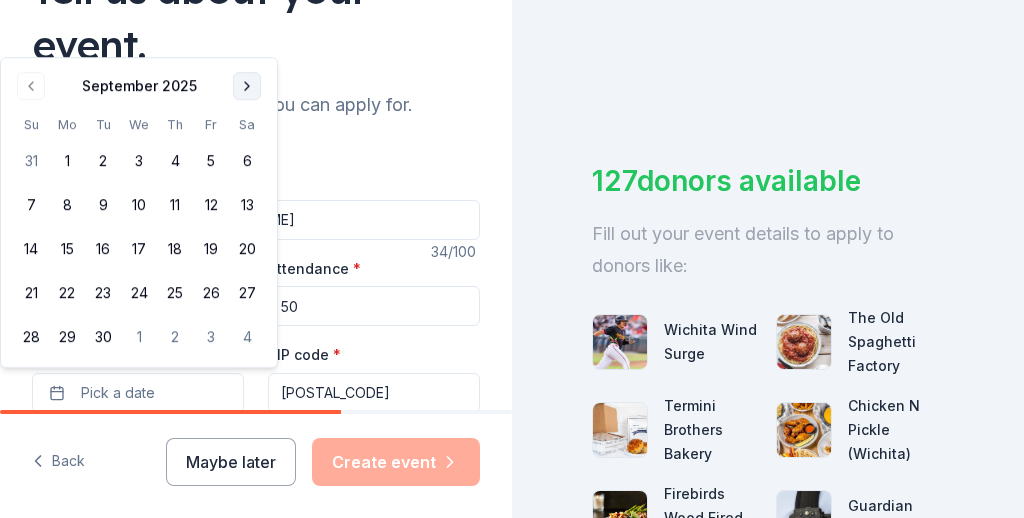 click at bounding box center (247, 86) 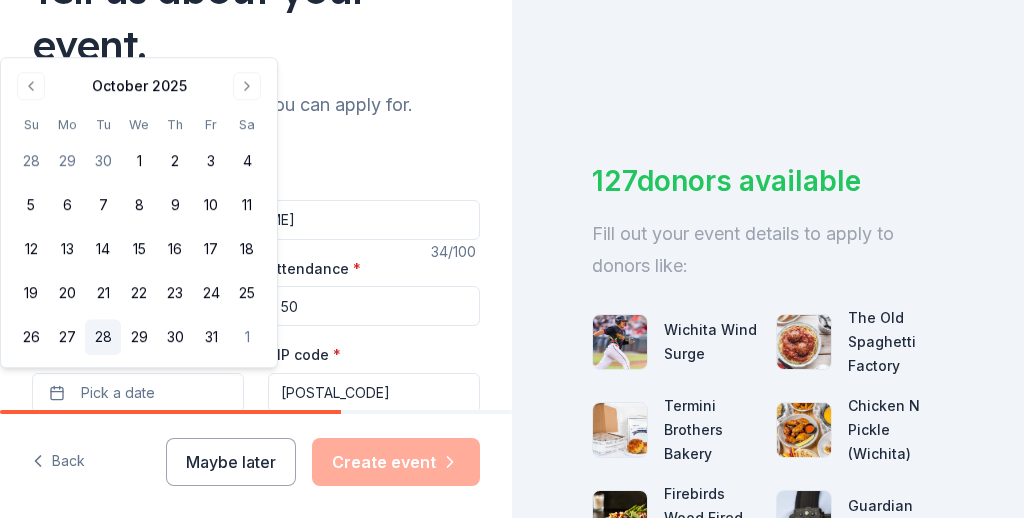 click on "28" at bounding box center (103, 337) 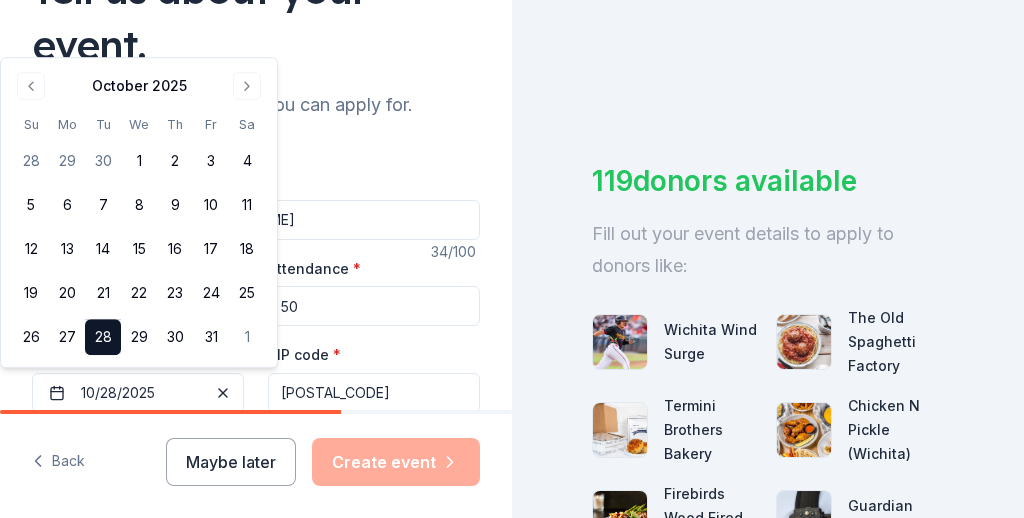 click on "Tell us about your event." at bounding box center [256, 17] 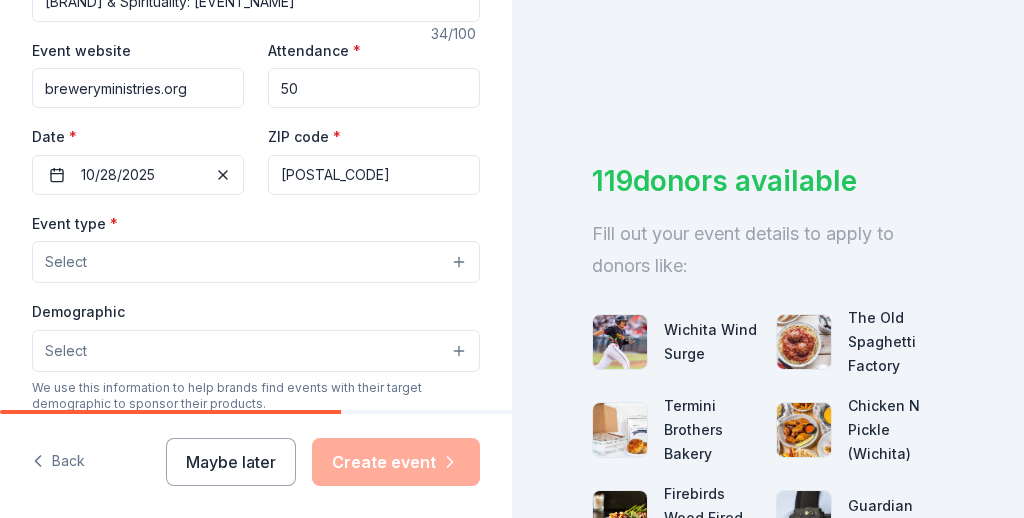 scroll, scrollTop: 458, scrollLeft: 0, axis: vertical 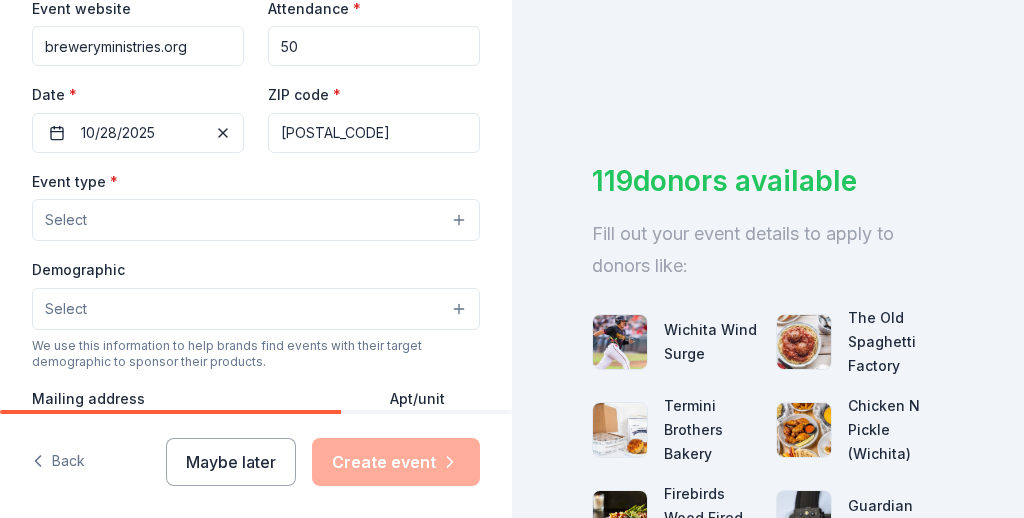 click on "Select" at bounding box center [256, 220] 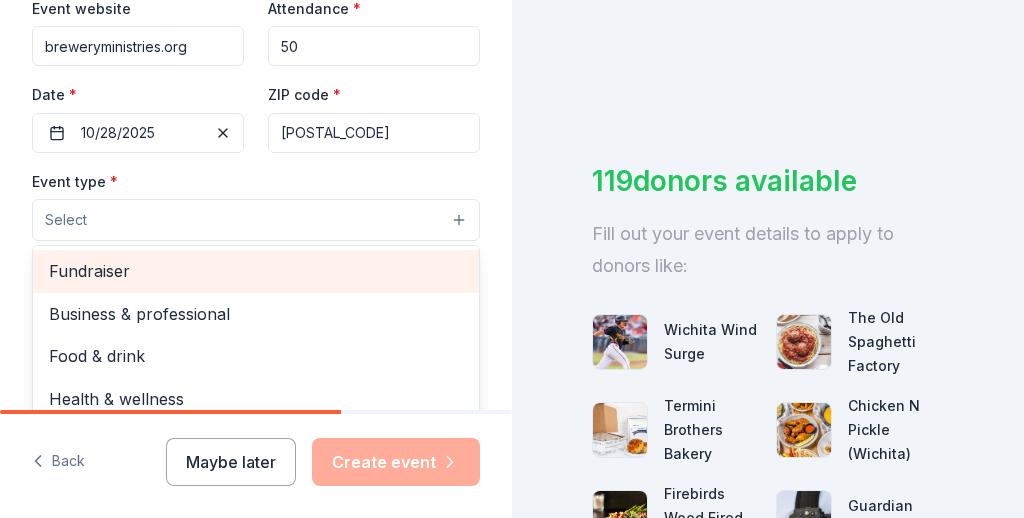 click on "Fundraiser" at bounding box center [256, 271] 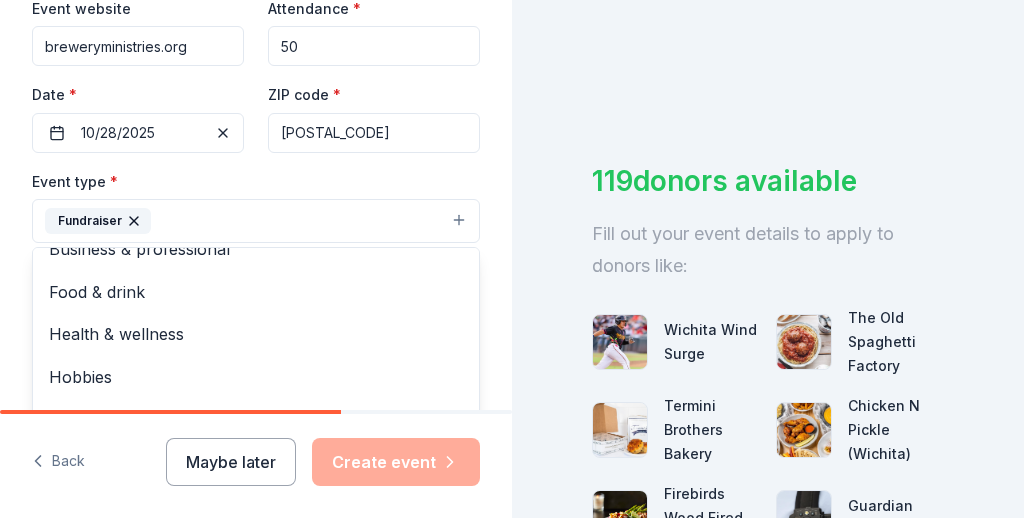 scroll, scrollTop: 0, scrollLeft: 0, axis: both 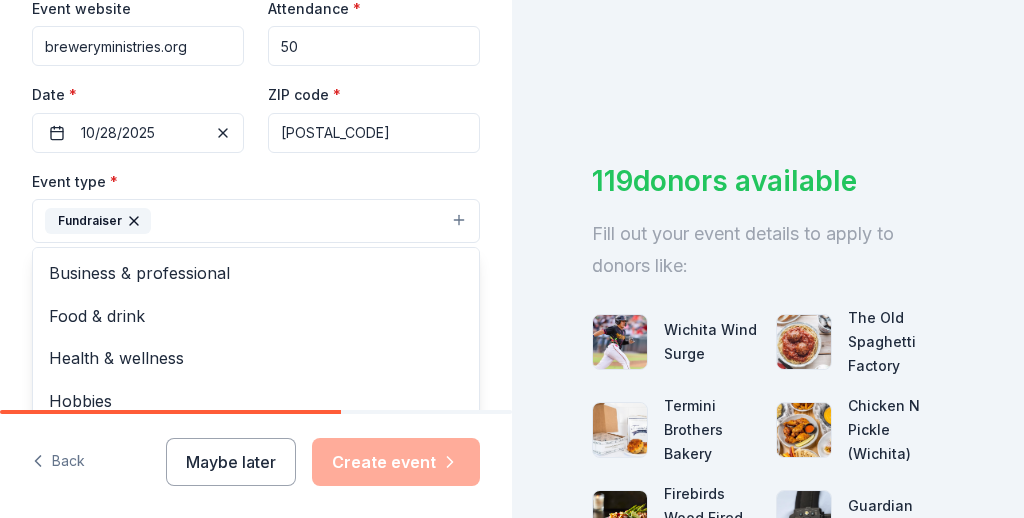 click on "Tell us about your event. We'll find in-kind donations you can apply for. Event name * Beer & Spirituality: Meet & Mingle 34 /100 Event website breweryministries.org Attendance * 50 Date * 10/28/2025 ZIP code * 67203 Event type * Fundraiser Business & professional Food & drink Health & wellness Hobbies Music Performing & visual arts Demographic Select We use this information to help brands find events with their target demographic to sponsor their products. Mailing address Apt/unit Description What are you looking for? * Auction & raffle Meals Snacks Desserts Alcohol Beverages Send me reminders Email me reminders of donor application deadlines Recurring event" at bounding box center (256, 236) 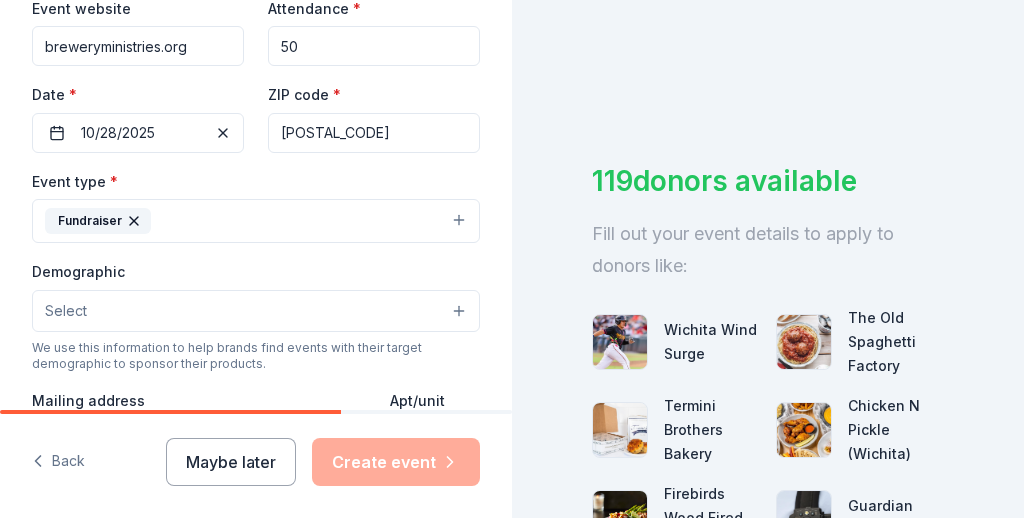 click on "Fundraiser" at bounding box center (256, 221) 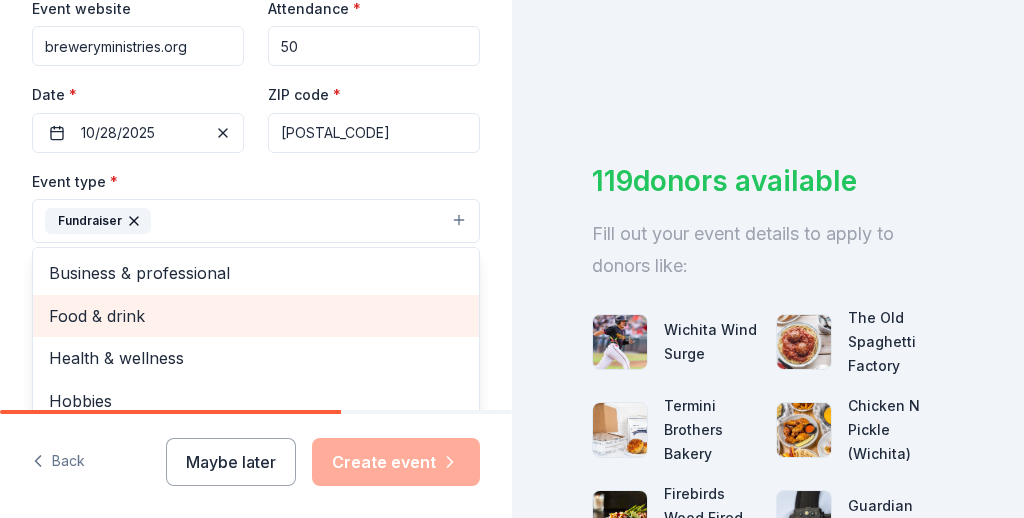 click on "Food & drink" at bounding box center [256, 316] 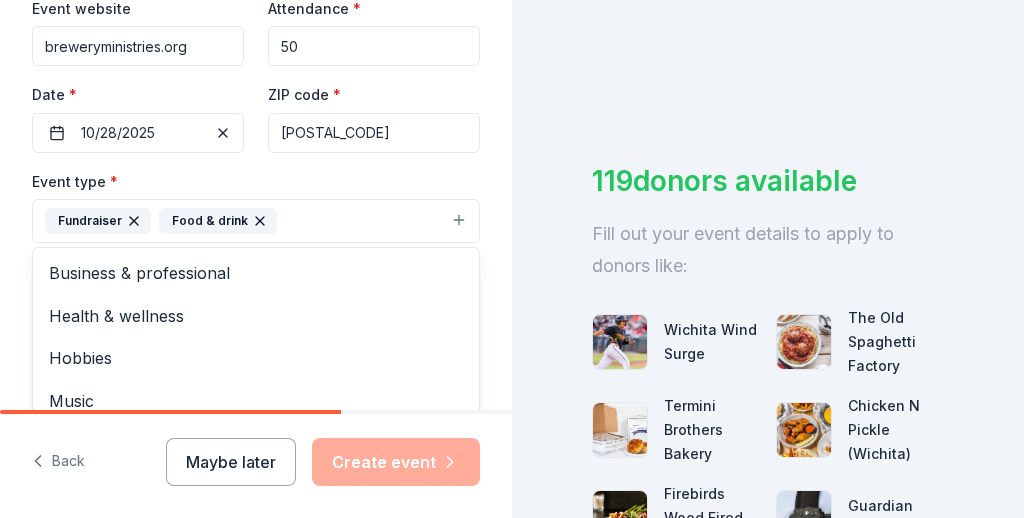 click on "[POSTAL_CODE]  [DATE] [POSTAL_CODE]" at bounding box center (256, 236) 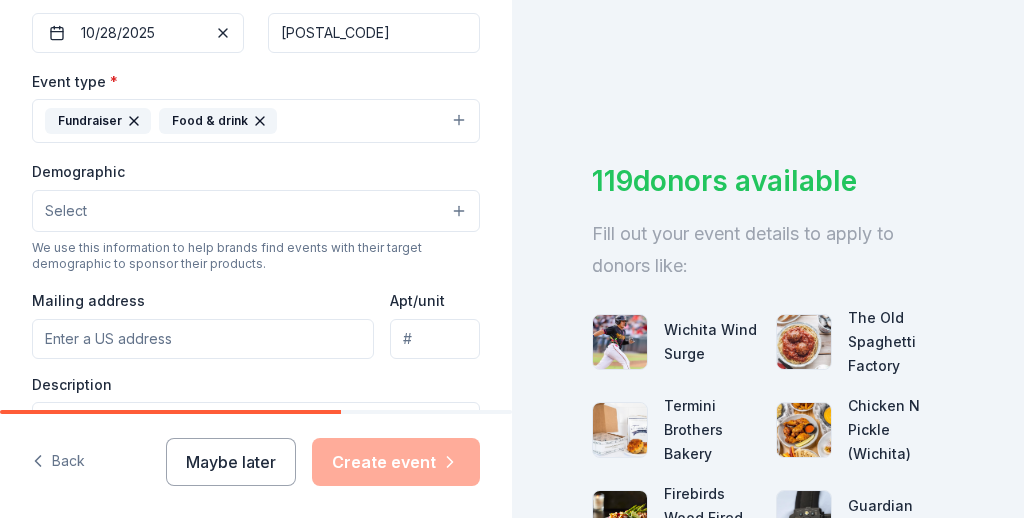 scroll, scrollTop: 602, scrollLeft: 0, axis: vertical 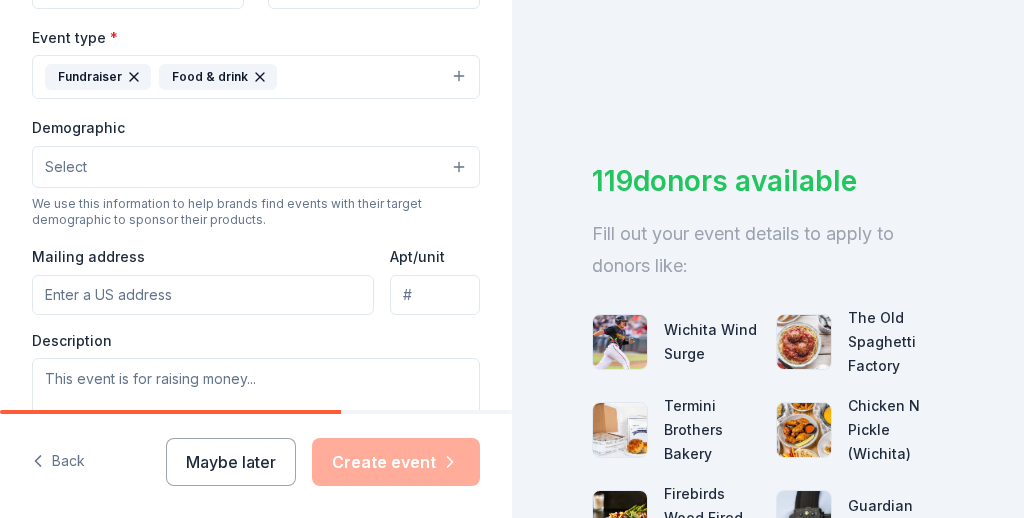 click on "Select" at bounding box center [256, 167] 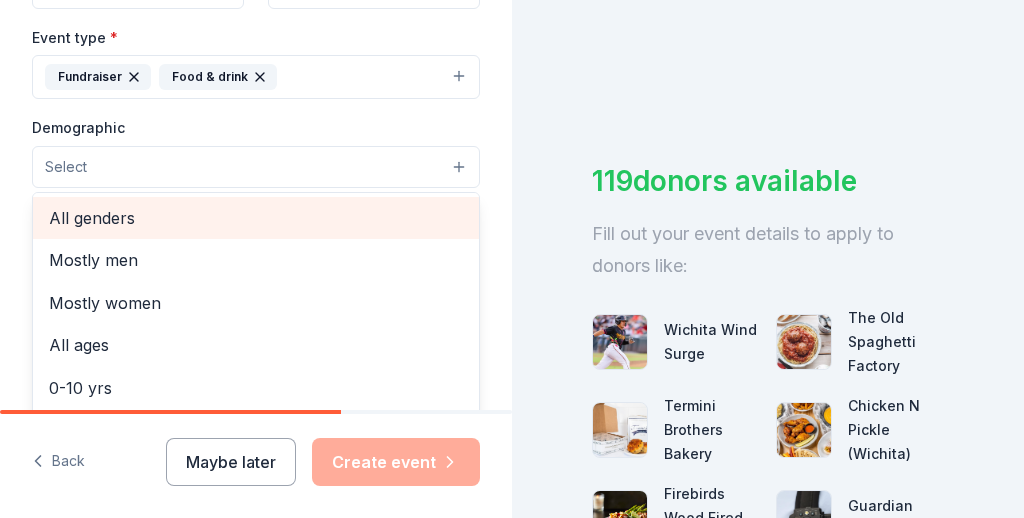 click on "All genders" at bounding box center (256, 218) 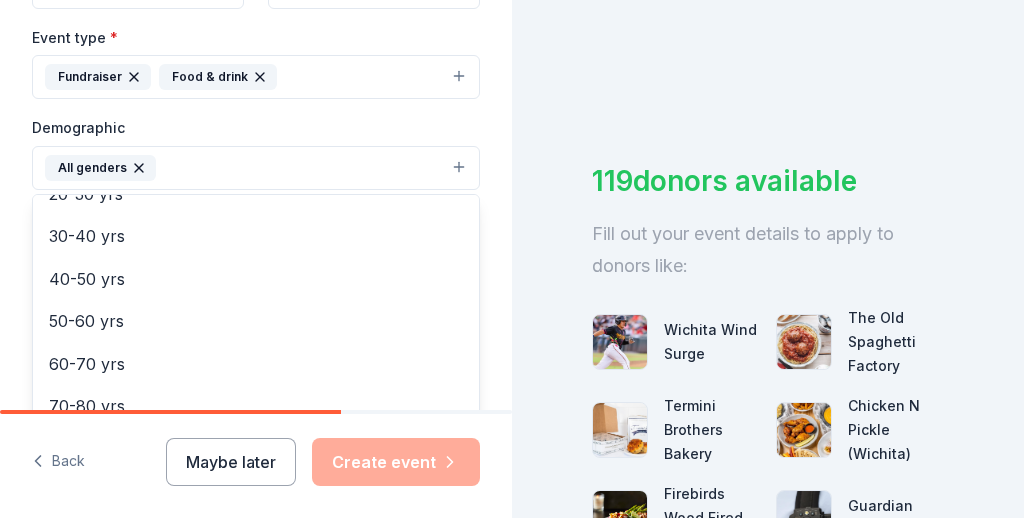 scroll, scrollTop: 278, scrollLeft: 0, axis: vertical 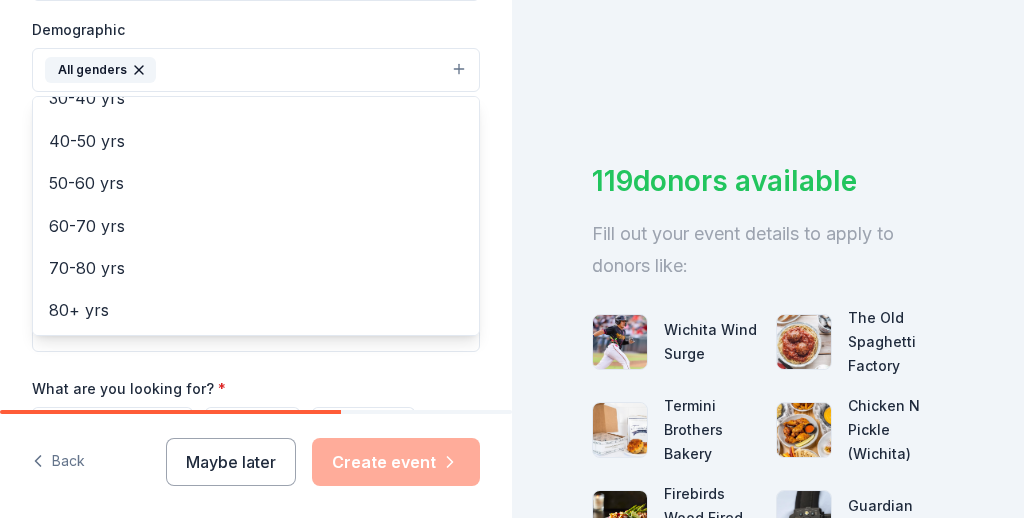 click on "Tell us about your event. We'll find in-kind donations you can apply for. Event name * Beer & Spirituality: Meet & Mingle 34 /100 Event website breweryministries.org Attendance * 50 Date * 10/28/2025 ZIP code * 67203 Event type * Fundraiser Food & drink Demographic All genders Mostly men Mostly women All ages 0-10 yrs 10-20 yrs 20-30 yrs 30-40 yrs 40-50 yrs 50-60 yrs 60-70 yrs 70-80 yrs 80+ yrs We use this information to help brands find events with their target demographic to sponsor their products. Mailing address Apt/unit Description What are you looking for? * Auction & raffle Meals Snacks Desserts Alcohol Beverages Send me reminders Email me reminders of donor application deadlines Recurring event" at bounding box center (256, -5) 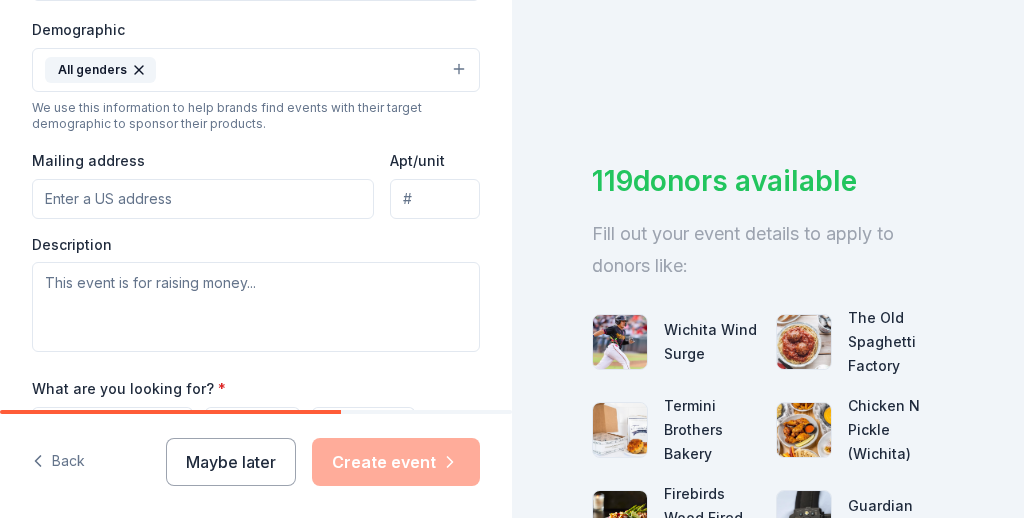 click on "Mailing address" at bounding box center [203, 199] 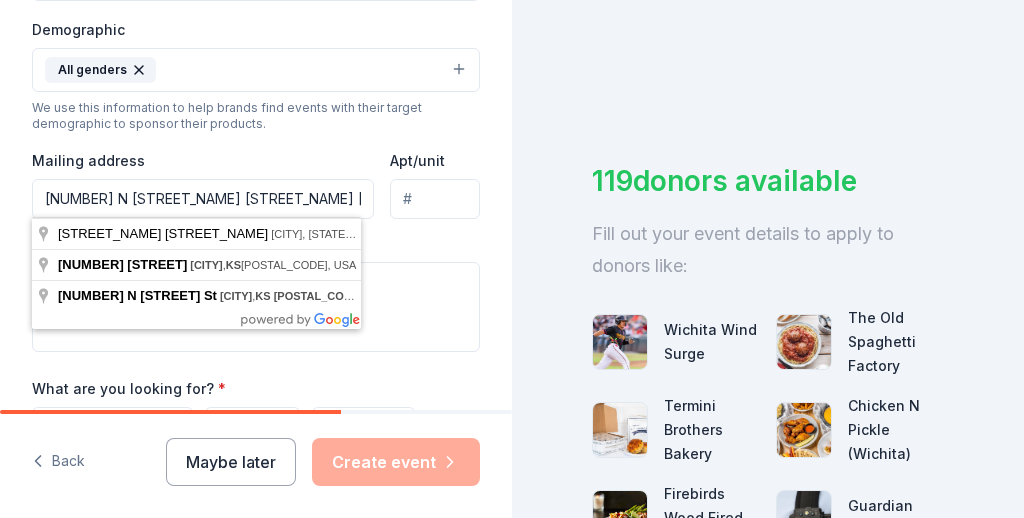 type on "[NUMBER] N [STREET_NAME] [STREET_NAME] [CITY] [STATE] [ZIP_CODE]" 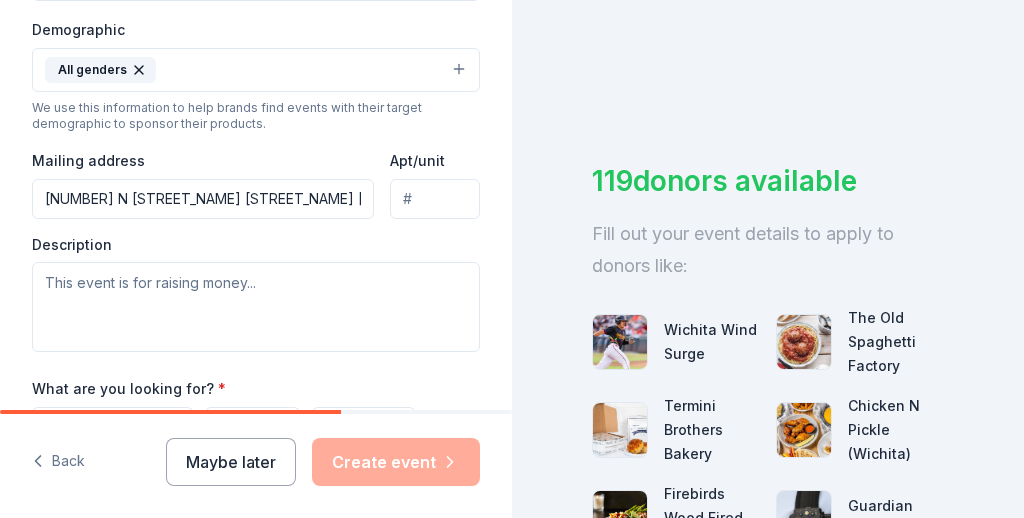 click on "Mailing address [NUMBER] [STREET] [CITY] [STATE] [POSTAL_CODE]" at bounding box center (203, 183) 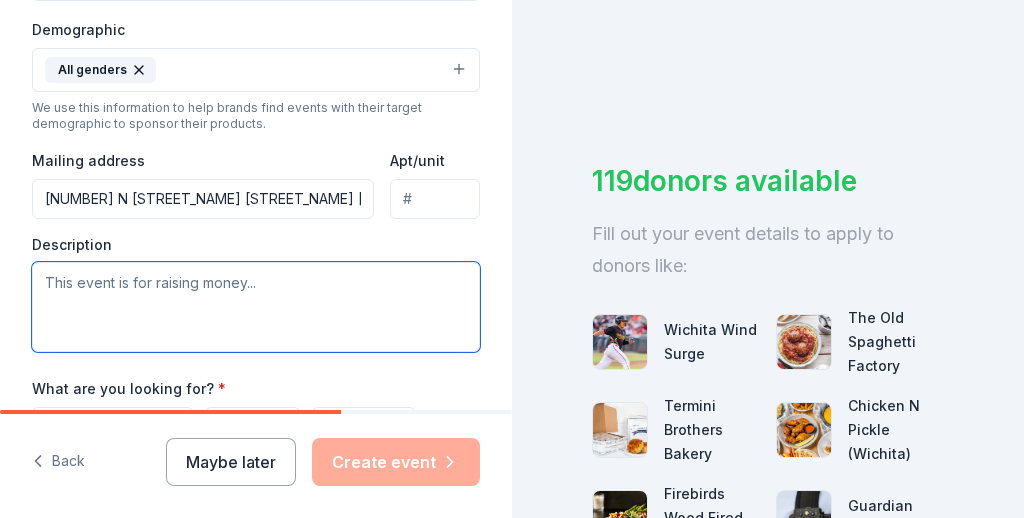 click at bounding box center [256, 307] 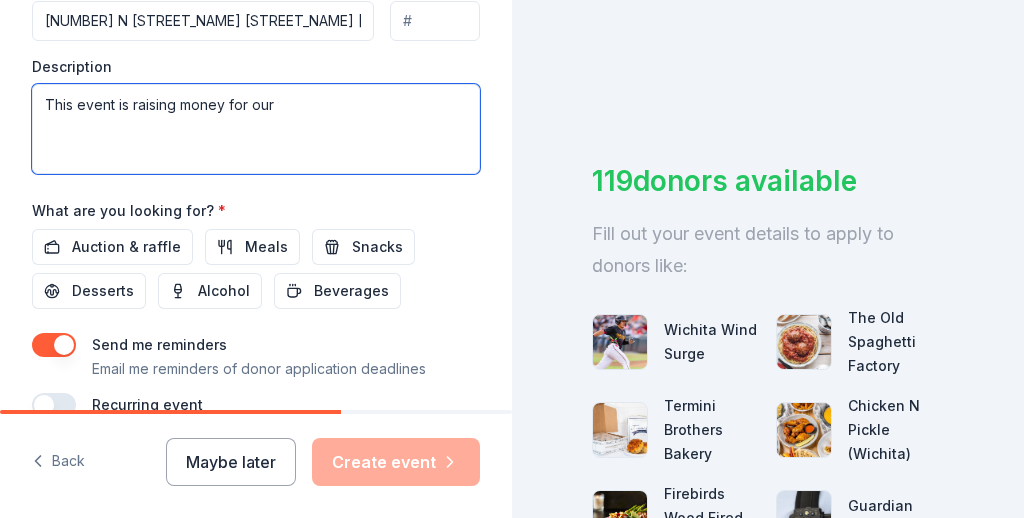 scroll, scrollTop: 928, scrollLeft: 0, axis: vertical 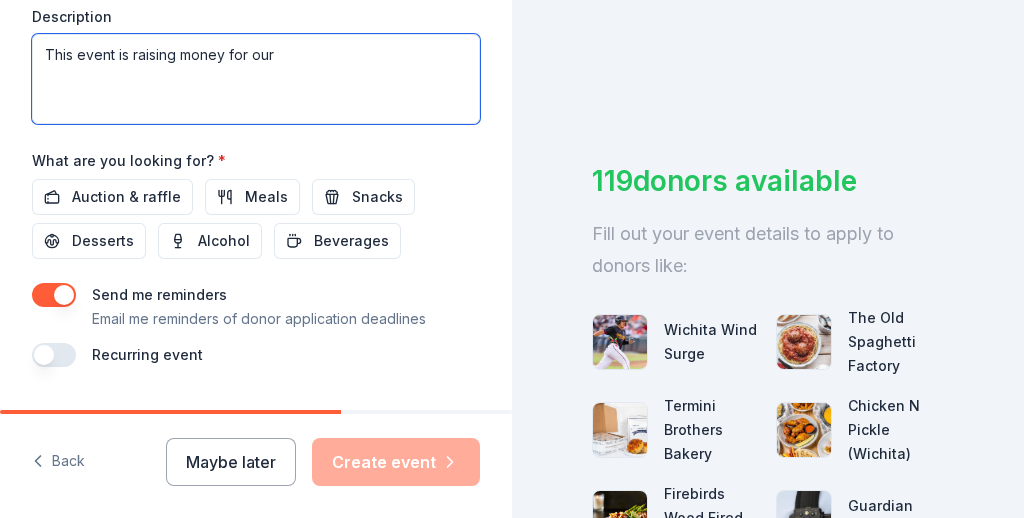click on "This event is raising money for our" at bounding box center (256, 79) 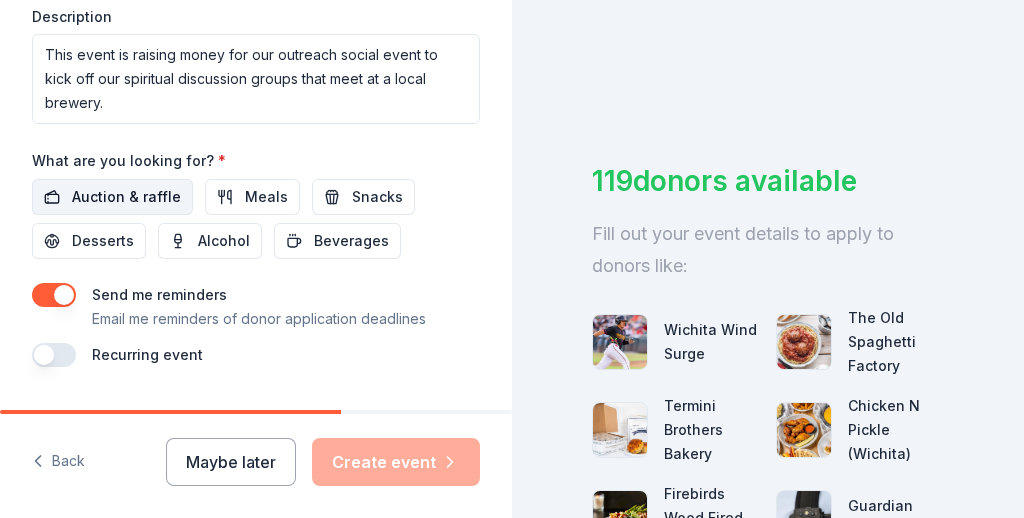 click on "Auction & raffle" at bounding box center [126, 197] 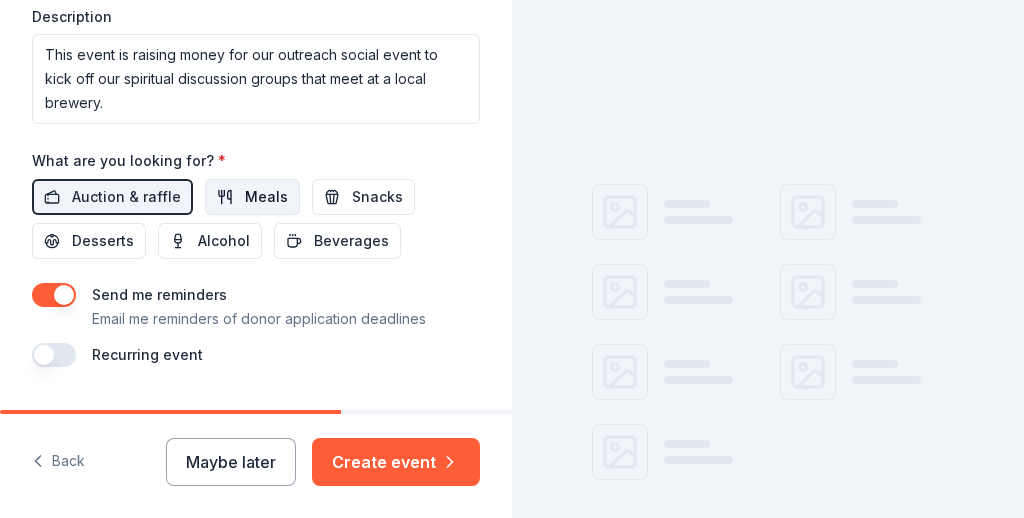 click on "Meals" at bounding box center [252, 197] 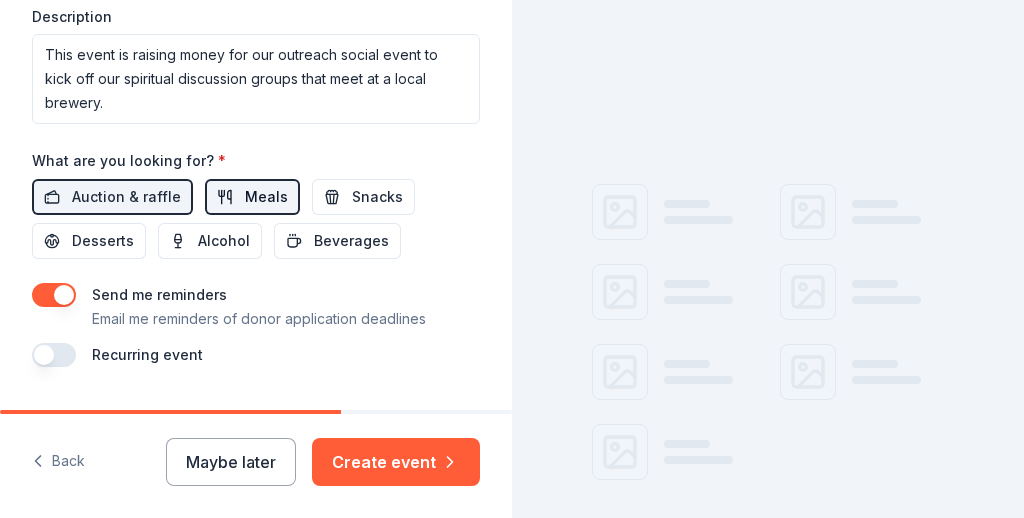 click on "Meals" at bounding box center (266, 197) 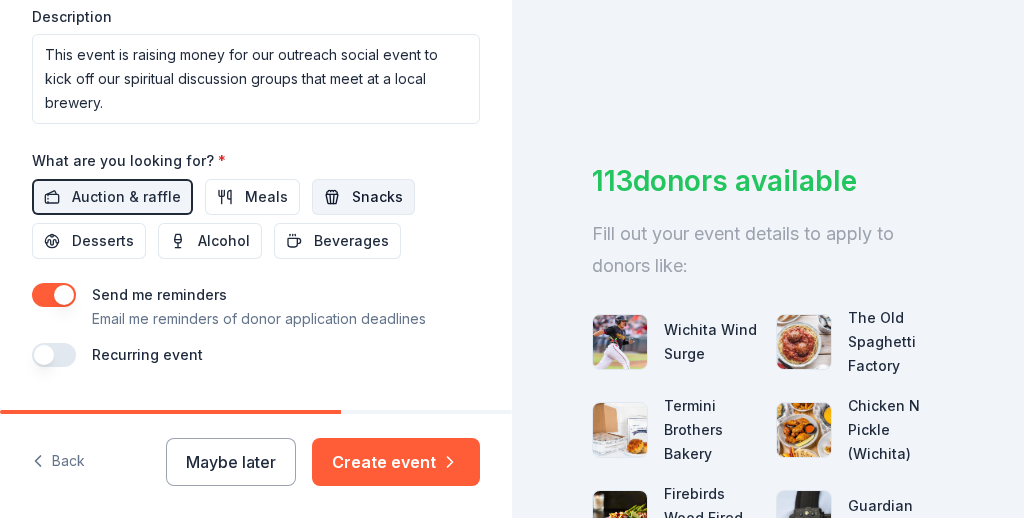 click on "Snacks" at bounding box center (377, 197) 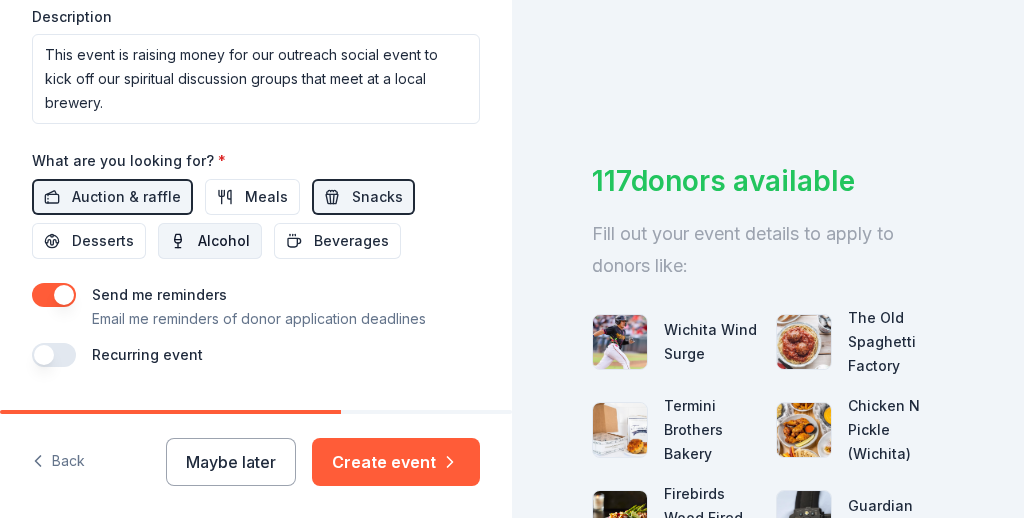 click on "Alcohol" at bounding box center [224, 241] 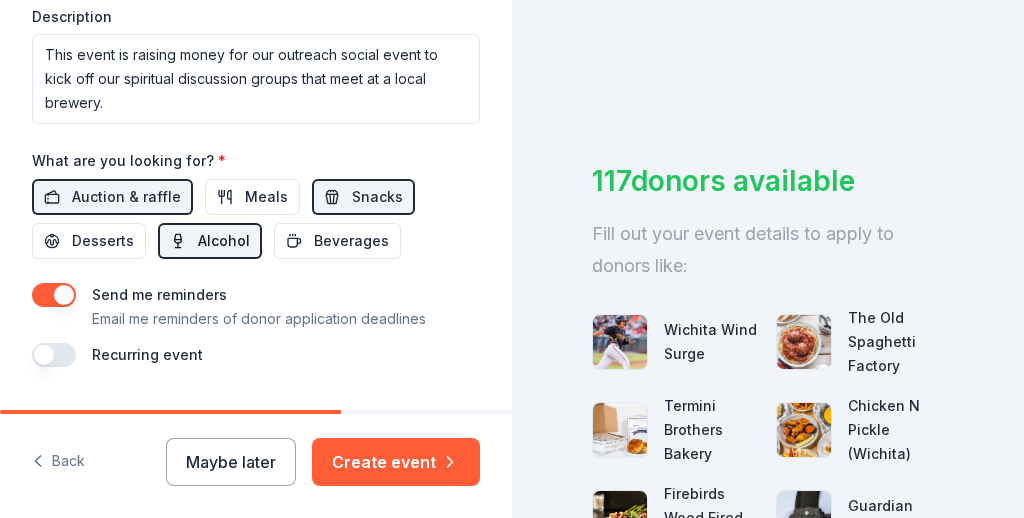 click on "Alcohol" at bounding box center [224, 241] 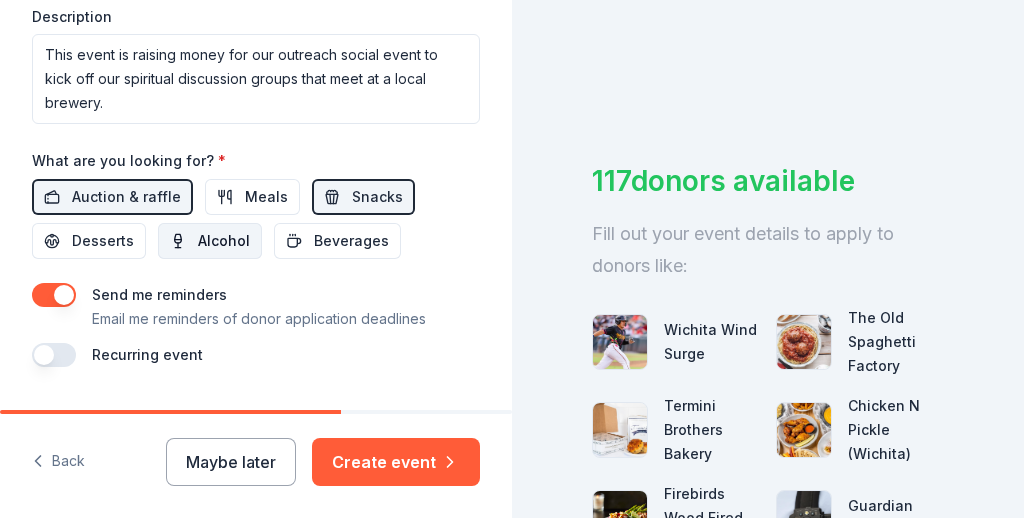click on "Alcohol" at bounding box center [224, 241] 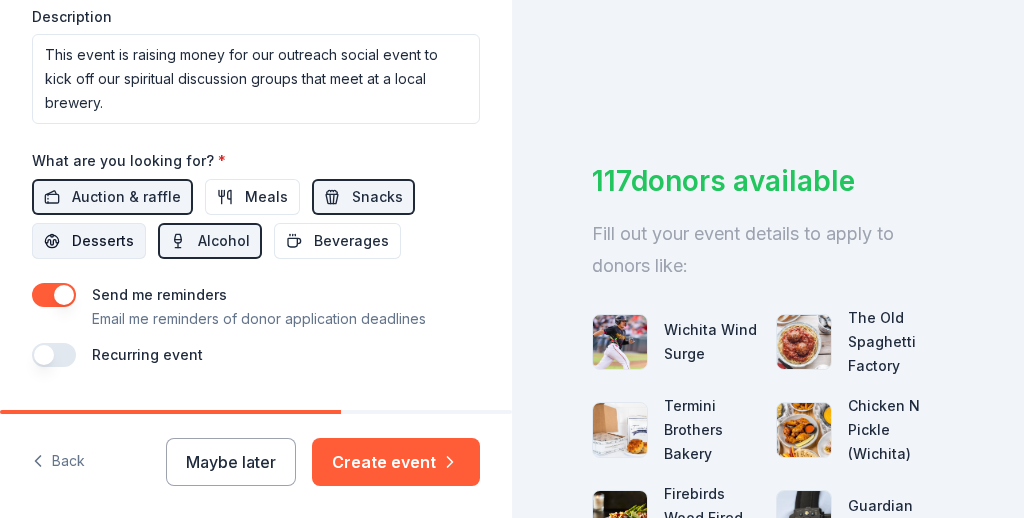 click on "Desserts" at bounding box center [103, 241] 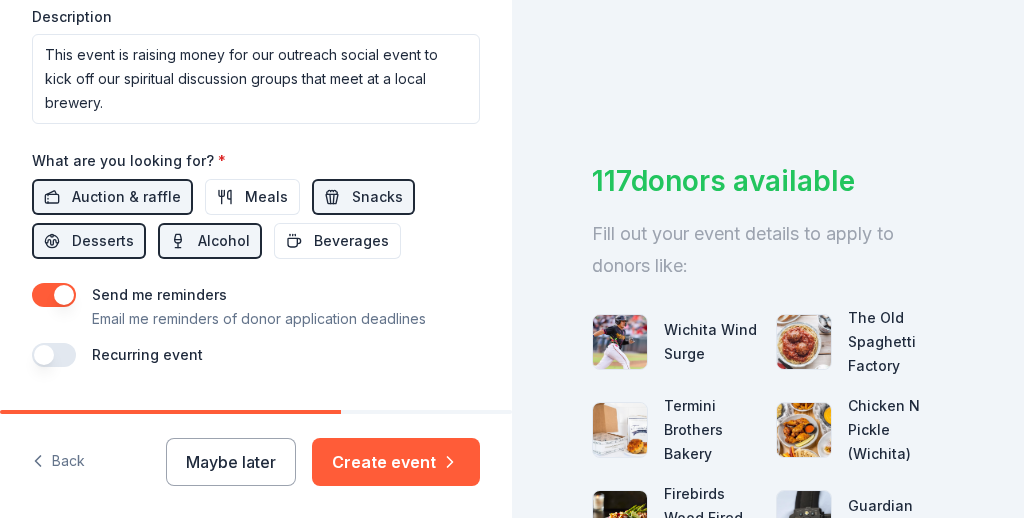 scroll, scrollTop: 978, scrollLeft: 0, axis: vertical 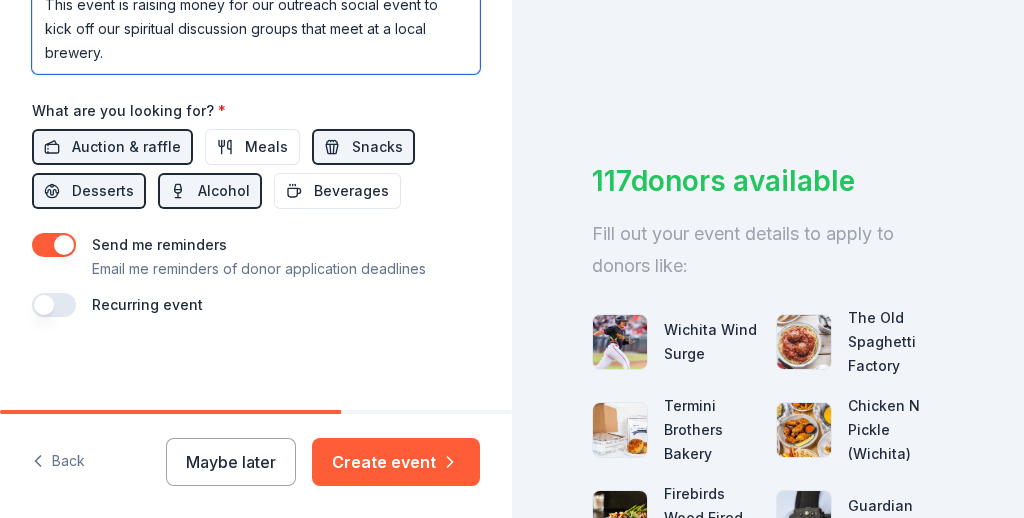 click on "This event is raising money for our outreach social event to kick off our spiritual discussion groups that meet at a local brewery." at bounding box center (256, 29) 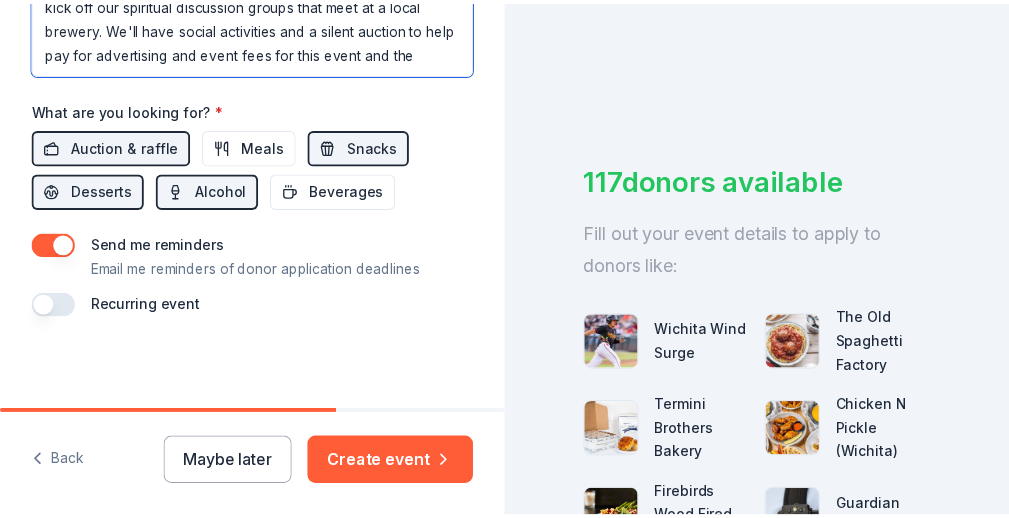 scroll, scrollTop: 36, scrollLeft: 0, axis: vertical 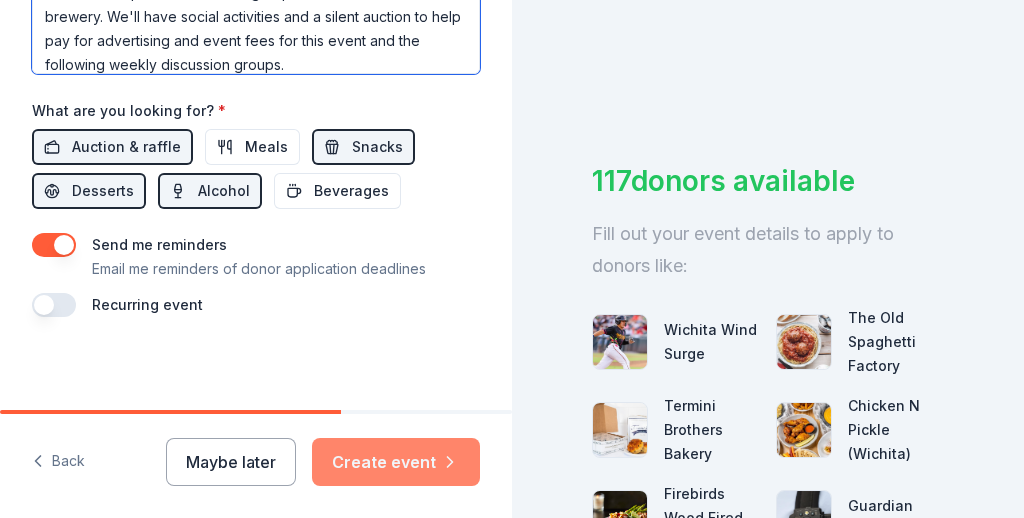 type on "This event is raising money for our outreach social event to kick off our spiritual discussion groups that meet at a local brewery. We'll have social activities and a silent auction to help pay for advertising and event fees for this event and the following weekly discussion groups." 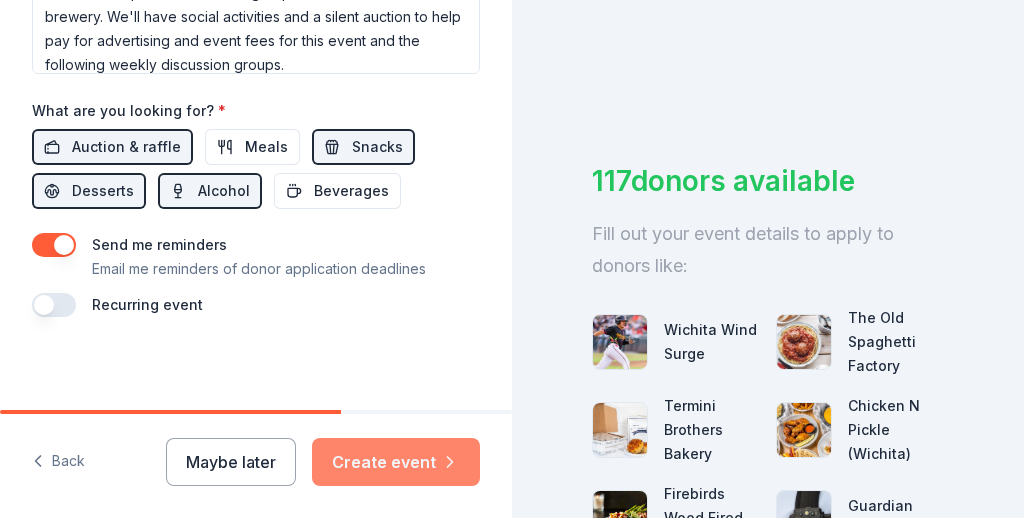 click on "Create event" at bounding box center [396, 462] 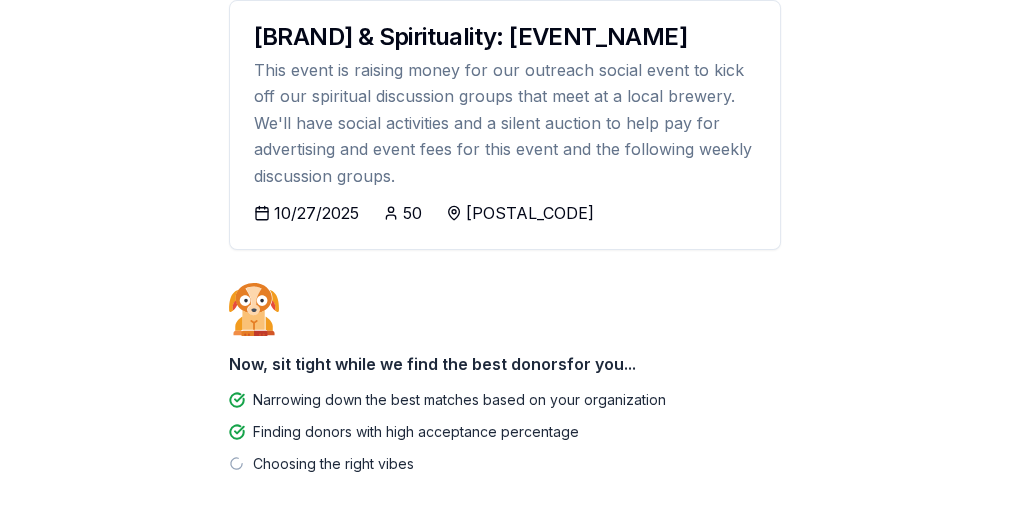 scroll, scrollTop: 352, scrollLeft: 0, axis: vertical 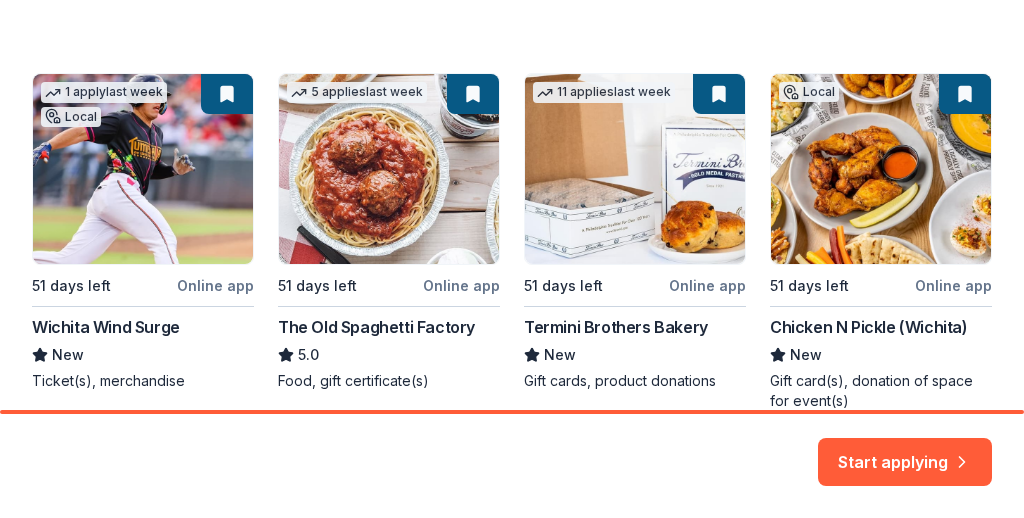 click on "1   apply  last week Local 51 days left Online app Wichita Wind Surge New Ticket(s), merchandise 5   applies  last week 51 days left Online app The Old Spaghetti Factory 5.0 Food, gift certificate(s) 11   applies  last week 51 days left Online app Termini Brothers Bakery New Gift cards, product donations Local 51 days left Online app Chicken N Pickle (Wichita) New Gift card(s), donation of space for event(s) 6   applies  last week 51 days left Online app Firebirds Wood Fired Grill New Food, gift card(s)" at bounding box center [512, 417] 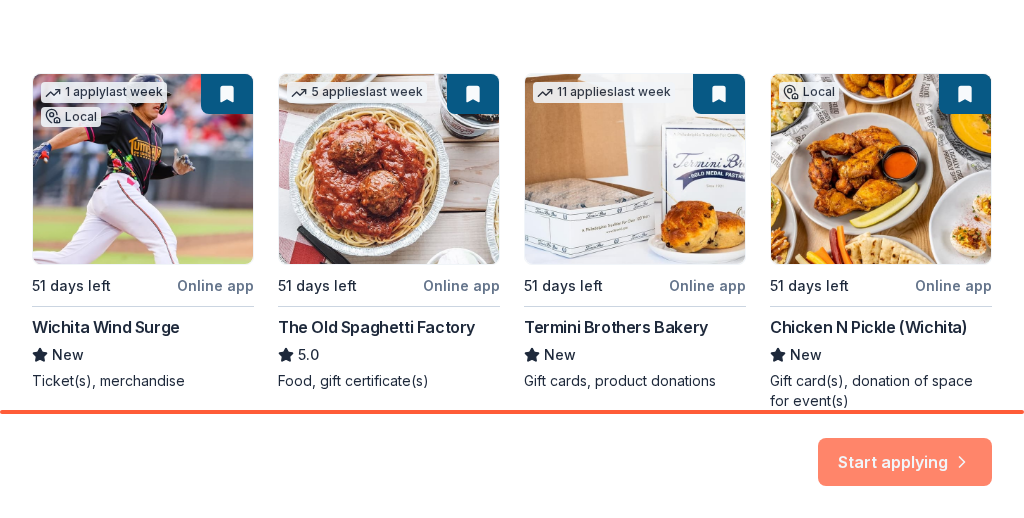 click on "Start applying" at bounding box center (905, 455) 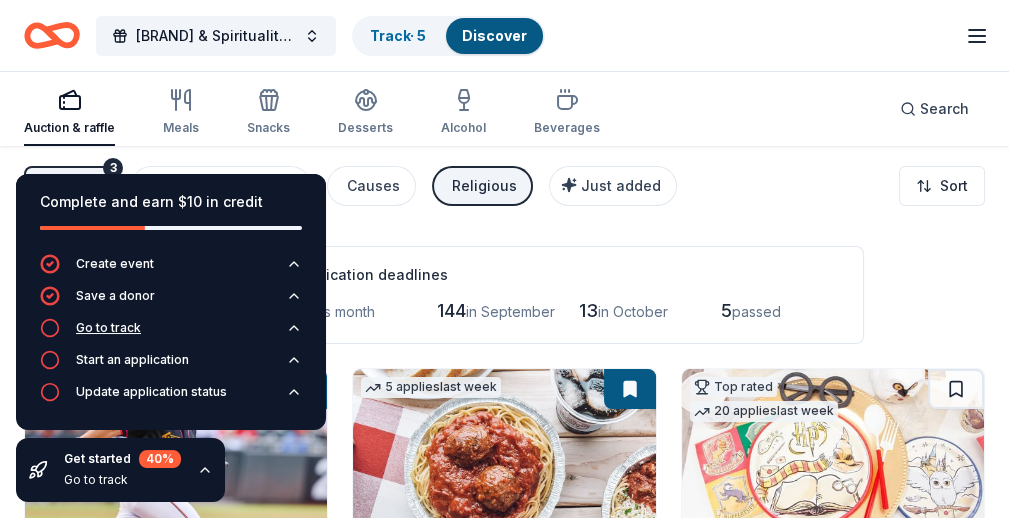 click on "Go to track" at bounding box center [108, 328] 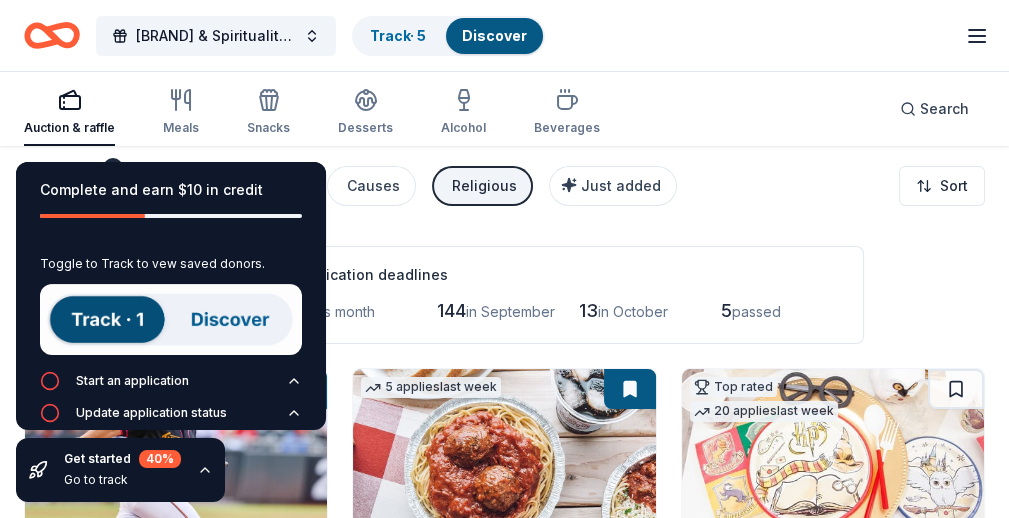 scroll, scrollTop: 92, scrollLeft: 0, axis: vertical 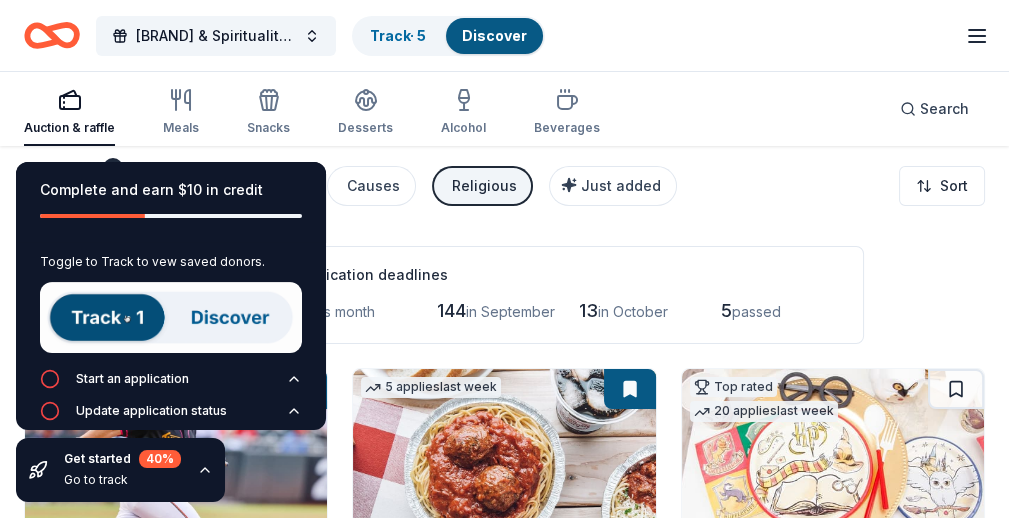 click at bounding box center (171, 317) 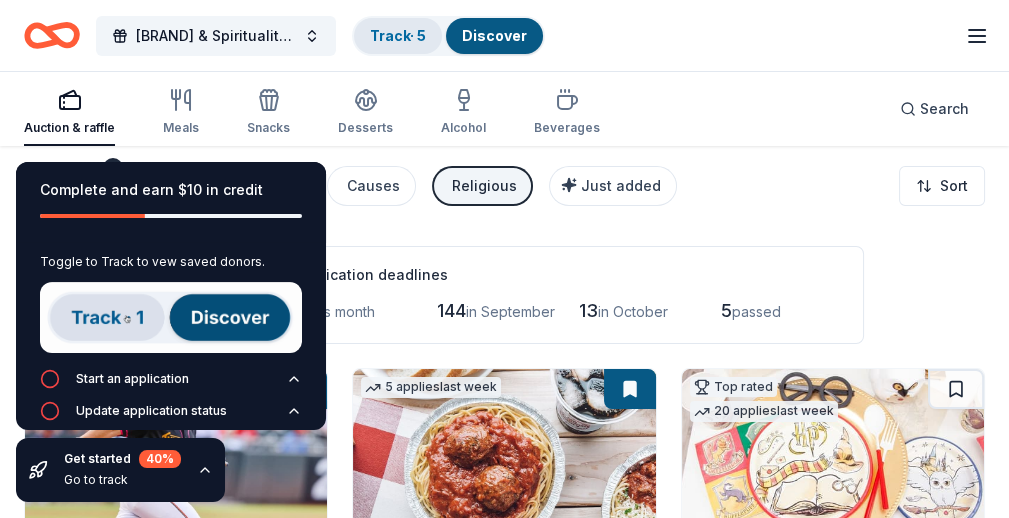 click on "Track  · 5" at bounding box center (398, 36) 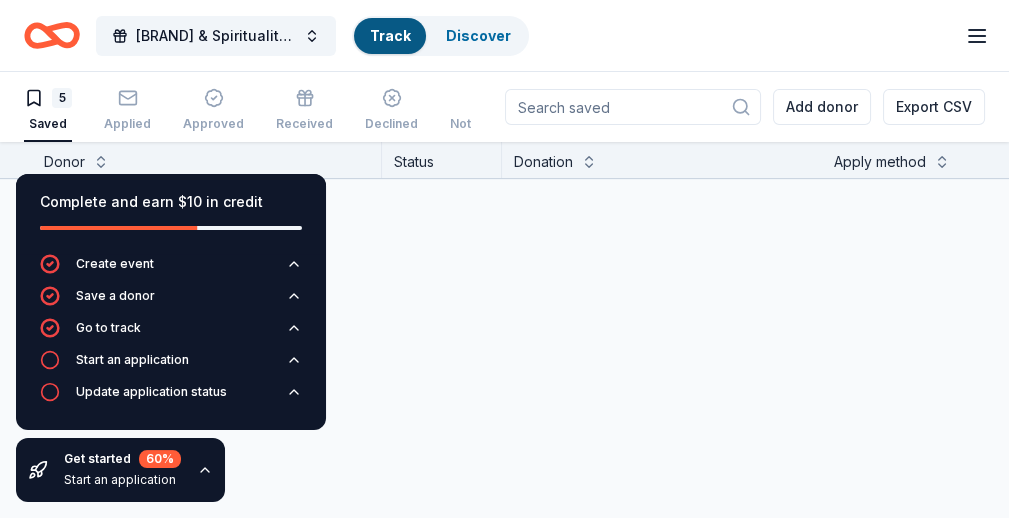 scroll, scrollTop: 0, scrollLeft: 0, axis: both 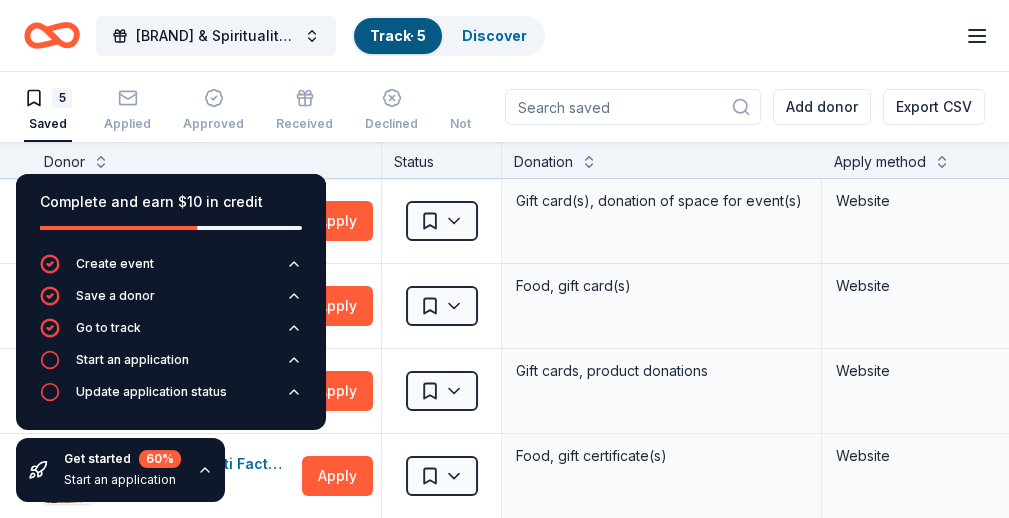 click on "5 Saved Applied Approved Received Declined Not interested Add donor Export CSV" at bounding box center (504, 107) 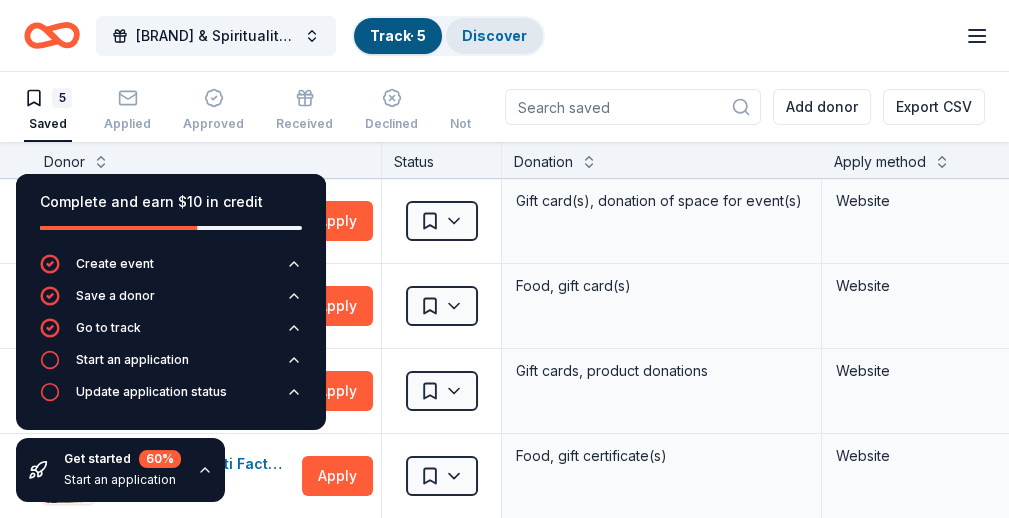 click on "Discover" at bounding box center [494, 35] 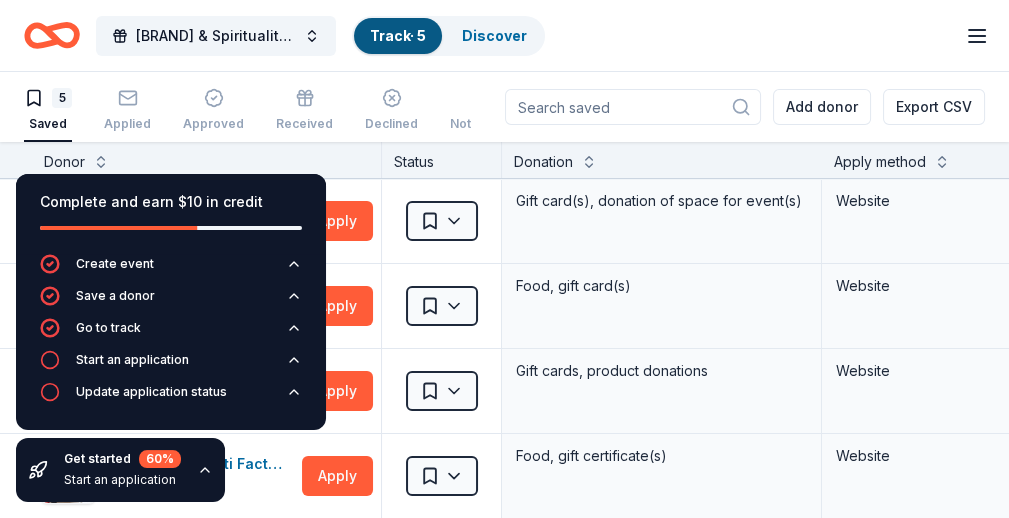 scroll, scrollTop: 0, scrollLeft: 0, axis: both 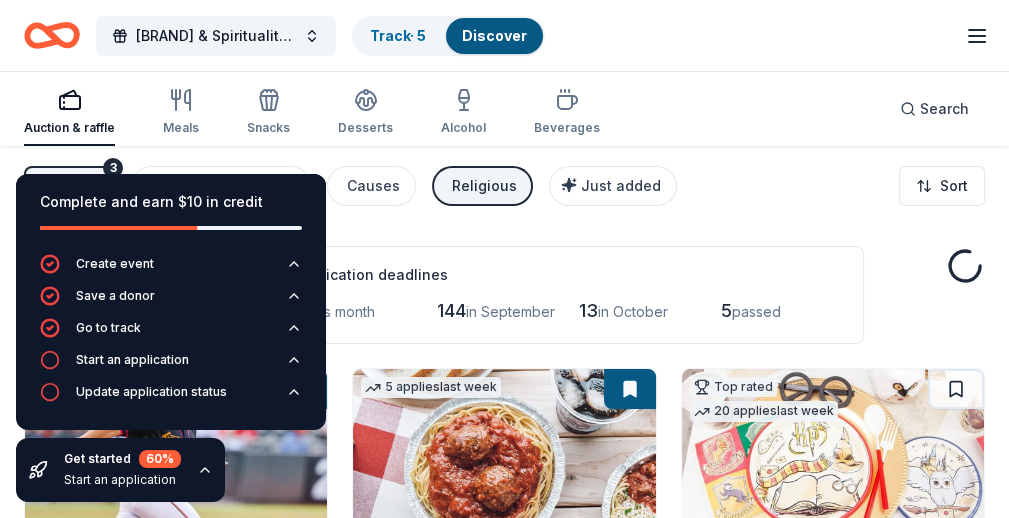 click on "168 results  in  [CITY], [STATE] Application deadlines 11  this month 144  in September 13  in October 5  passed 1   apply  last week Local 51 days left Online app • Quick [BRAND] New Ticket(s), merchandise 5   applies  last week 51 days left Online app • Quick [BRAND] 5.0 Food, gift certificate(s) Top rated 20   applies  last week 53 days left Online app [BRAND] 4.8 Donation depends on request Local 51 days left Online app [BRAND] ([CITY]) New Gift card(s), donation of space for event(s) 3   applies  last week 51 days left Online app • Quick [BRAND] New Outdoor and sporting goods, gift card(s), monetary donation Top rated 21   applies  last week 51 days left Online app • Quick [BRAND] 5.0 Dog toy(s), dog food Local 25 days left Online app [BRAND] New Transportation services, gift certificates Top rated 1   apply  last week 53 days left Online app • Quick [BRAND]  5.0 $20 VIP gift cards Top rated 14   applies  last week 21 days left Online app 4.7" at bounding box center (504, 1989) 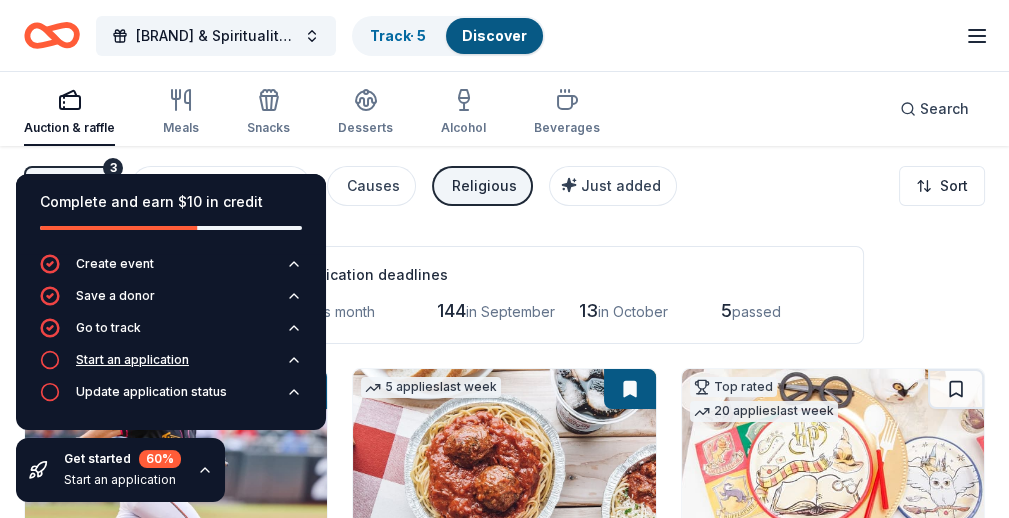 click on "Start an application" at bounding box center [114, 360] 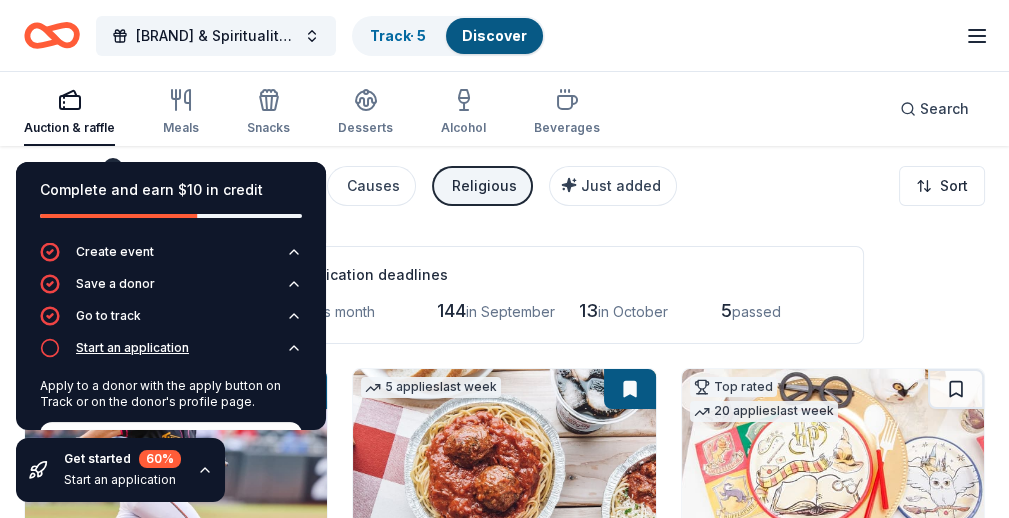 click on "Start an application" at bounding box center [132, 348] 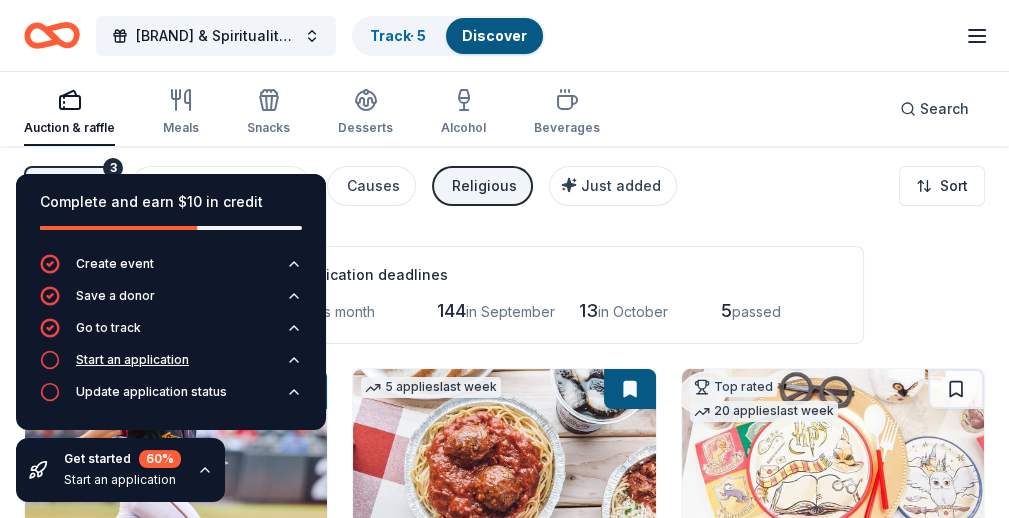 click on "Start an application" at bounding box center [132, 360] 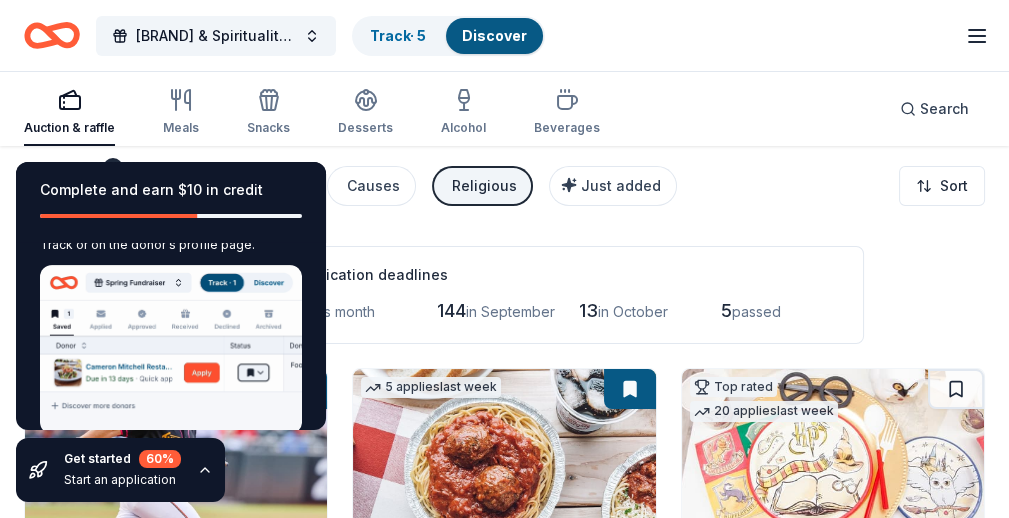 scroll, scrollTop: 215, scrollLeft: 0, axis: vertical 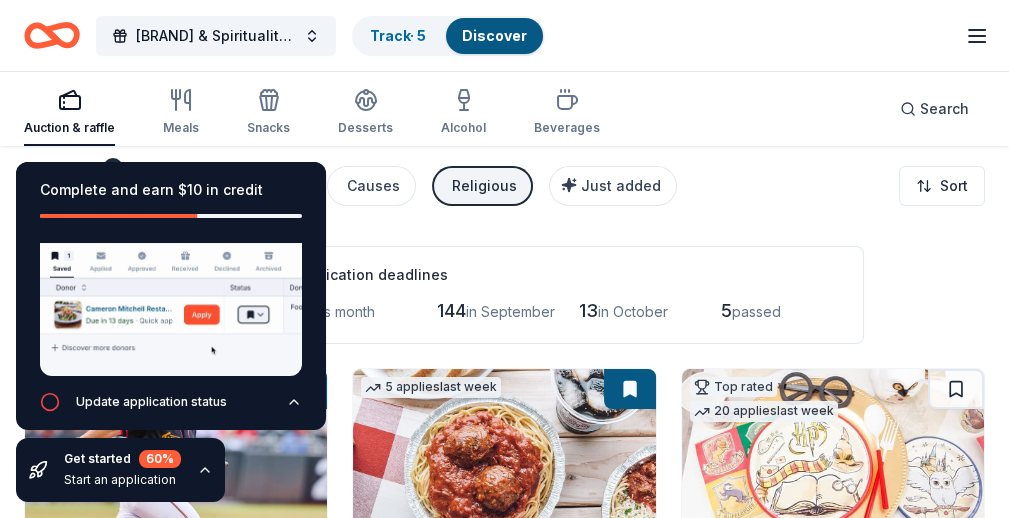 click at bounding box center [171, 291] 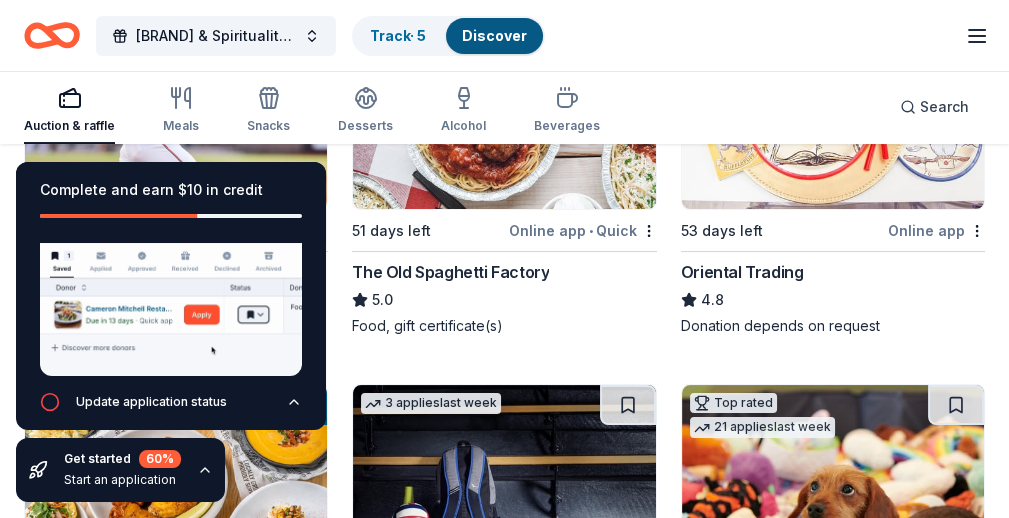 scroll, scrollTop: 135, scrollLeft: 0, axis: vertical 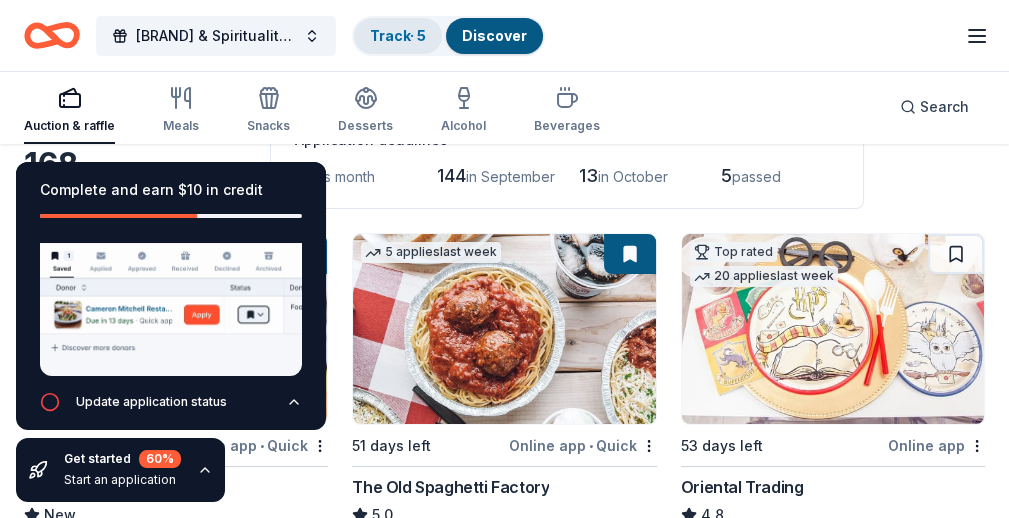 click on "Track  · 5" at bounding box center (398, 35) 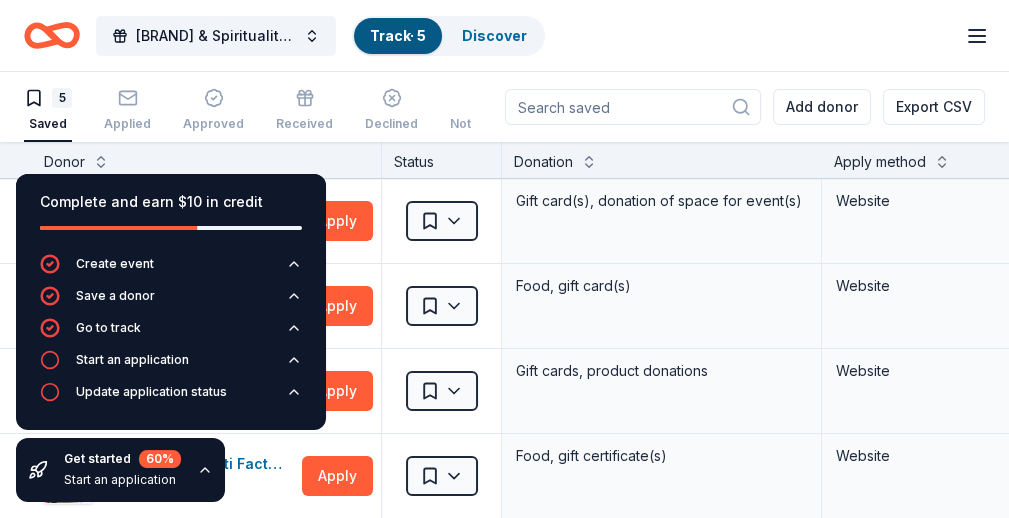 click on "Track  · 5" at bounding box center [398, 36] 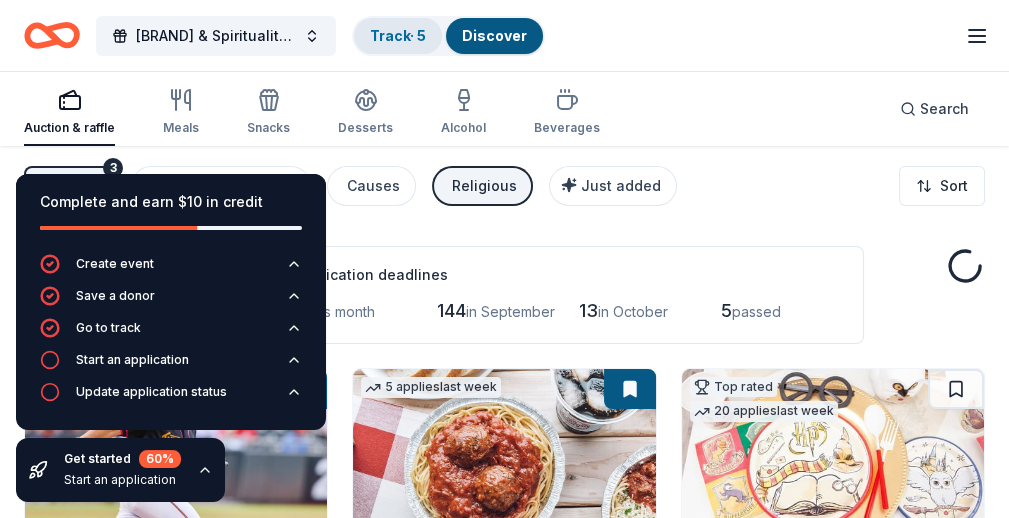 click on "Track  · 5" at bounding box center [398, 36] 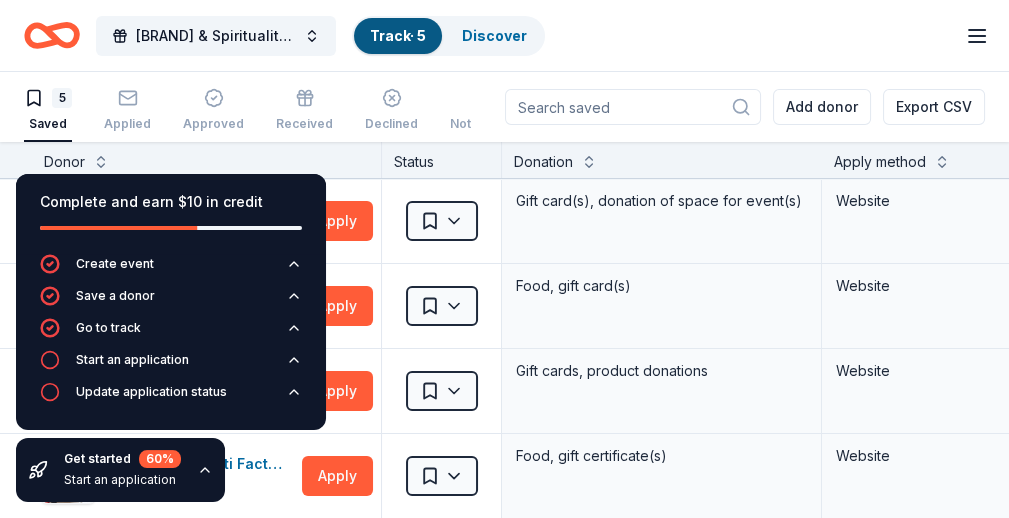 scroll, scrollTop: 0, scrollLeft: 0, axis: both 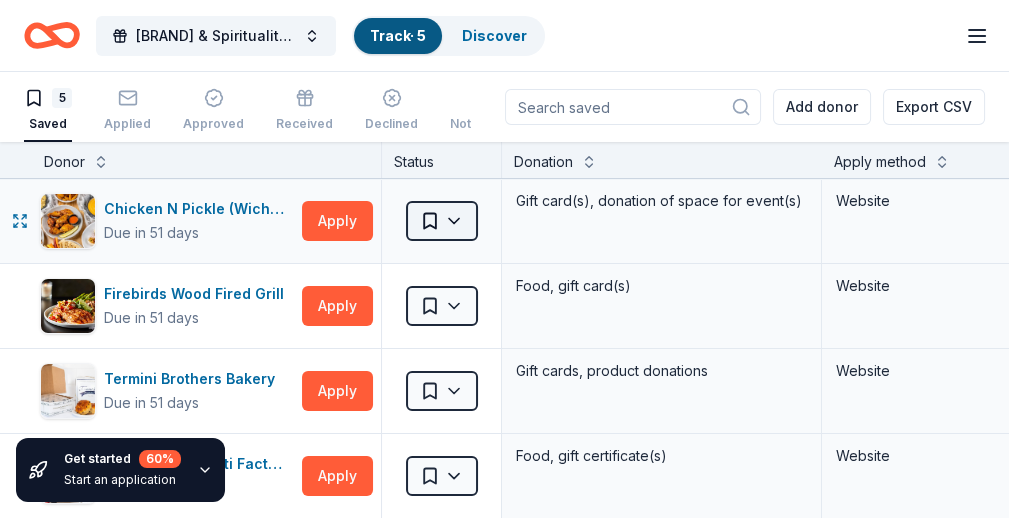 click on "[DIRECTION] [STREET] [CITY], [STATE], USA [NUMBER] [STREET] [CITY], [STATE] [POSTAL_CODE], USA [NUMBER] [STREET] [CITY], [STATE] [POSTAL_CODE], USA" at bounding box center (504, 259) 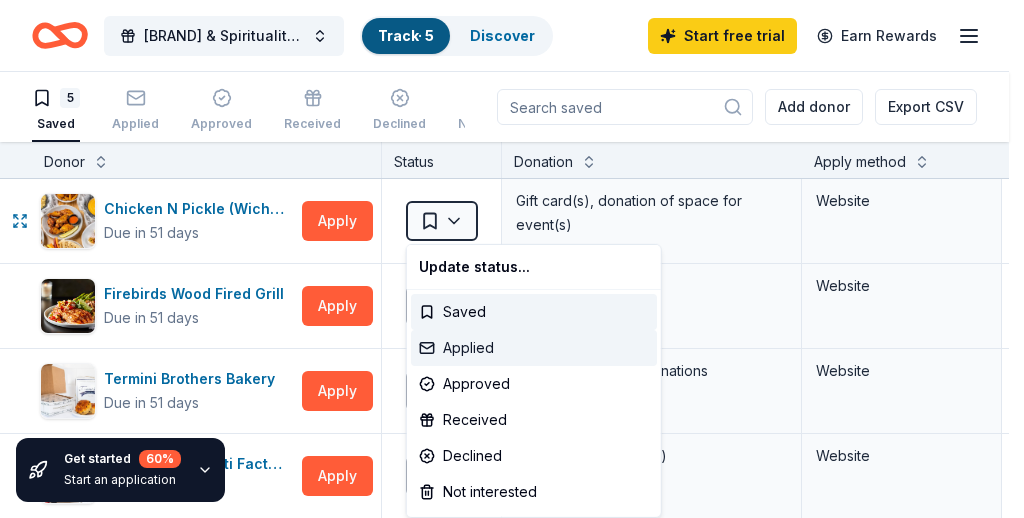 click on "Applied" at bounding box center (534, 348) 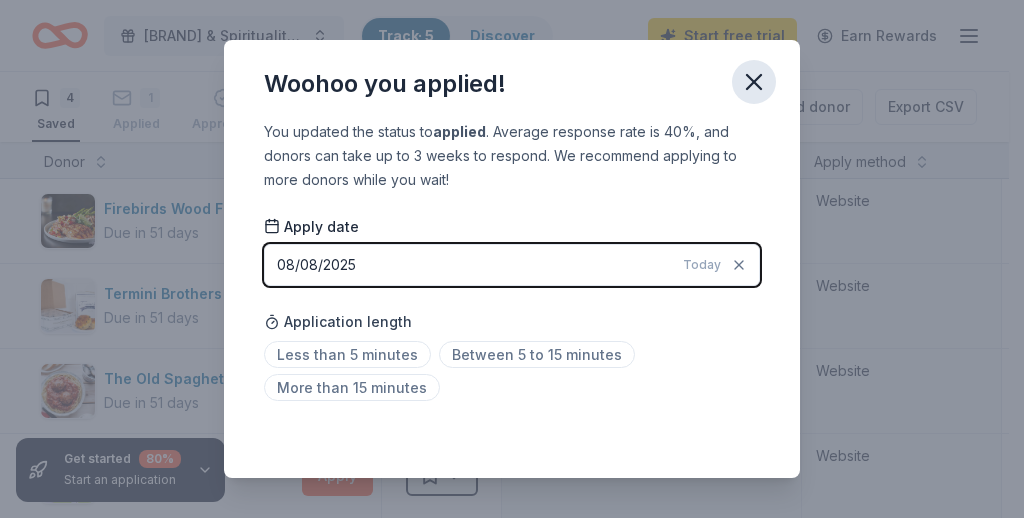 click 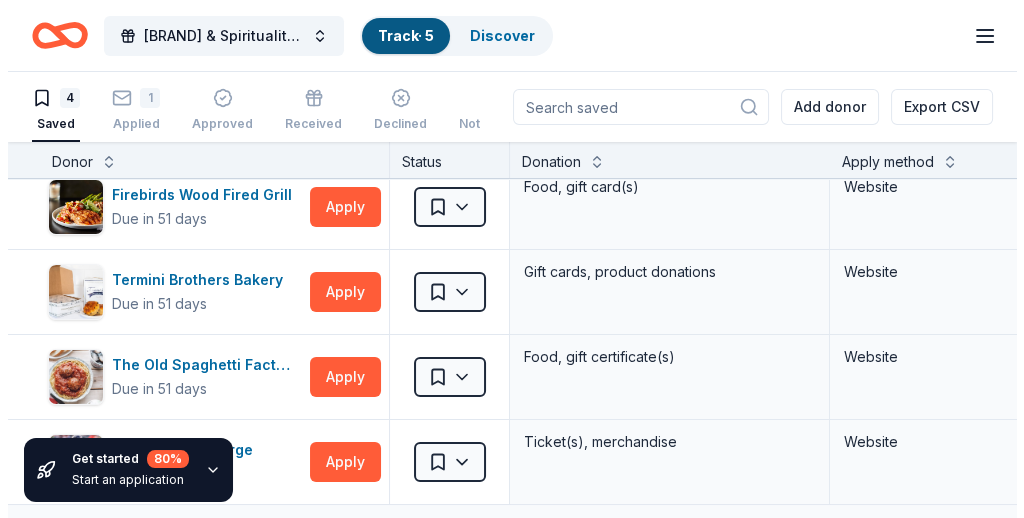 scroll, scrollTop: 0, scrollLeft: 0, axis: both 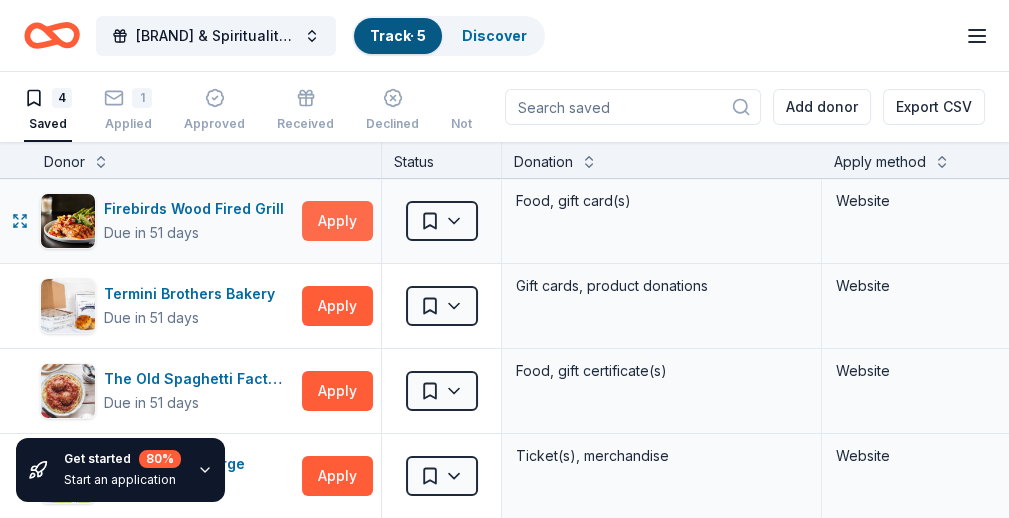 click on "Apply" at bounding box center [337, 221] 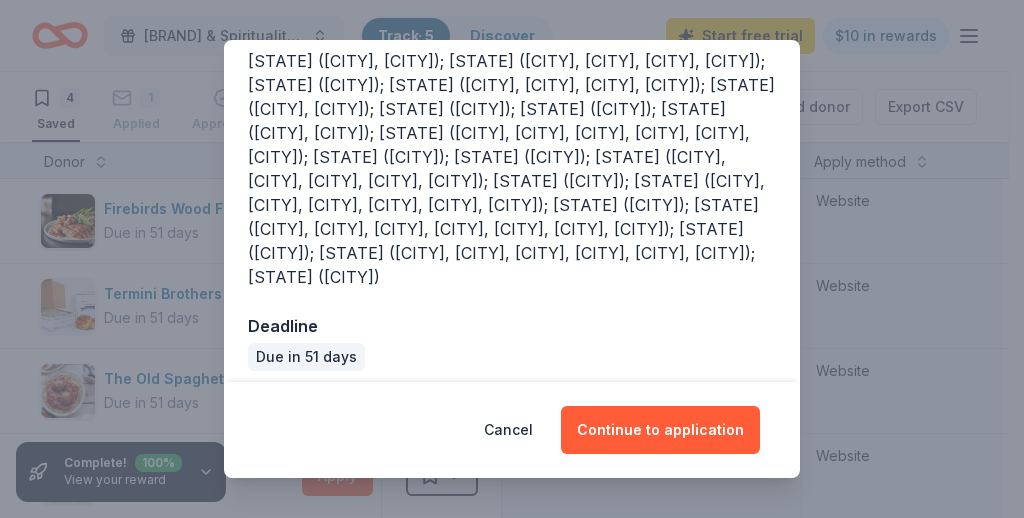 scroll, scrollTop: 261, scrollLeft: 0, axis: vertical 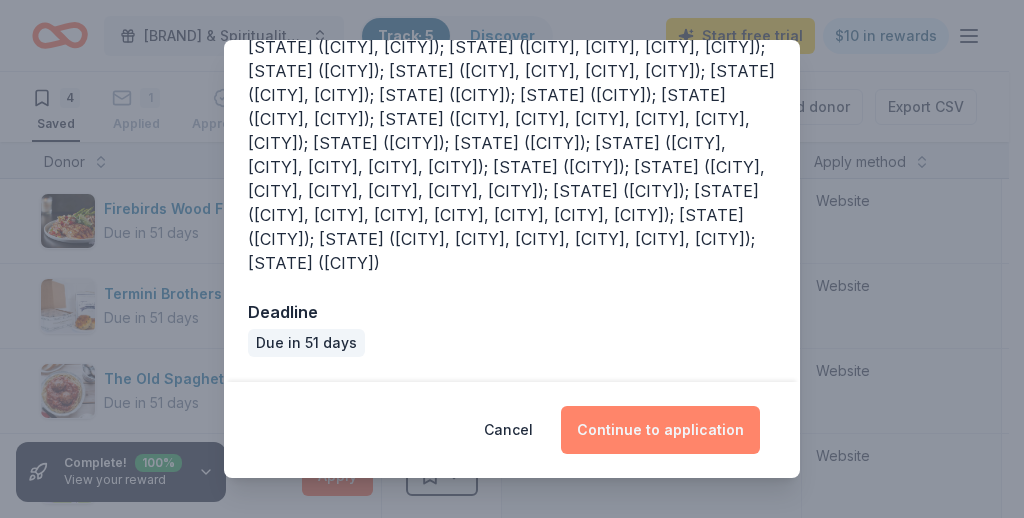 click on "Continue to application" at bounding box center [660, 430] 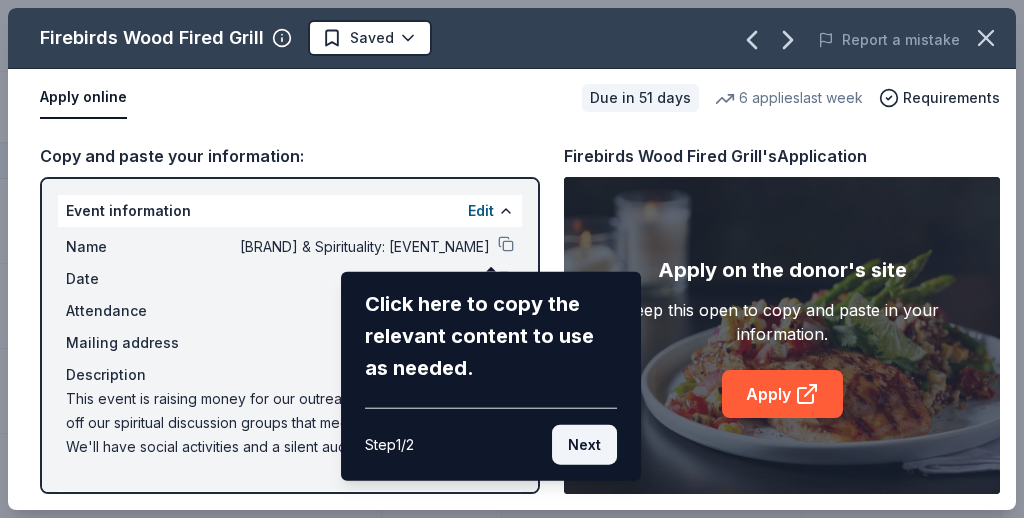 click on "Next" at bounding box center [584, 445] 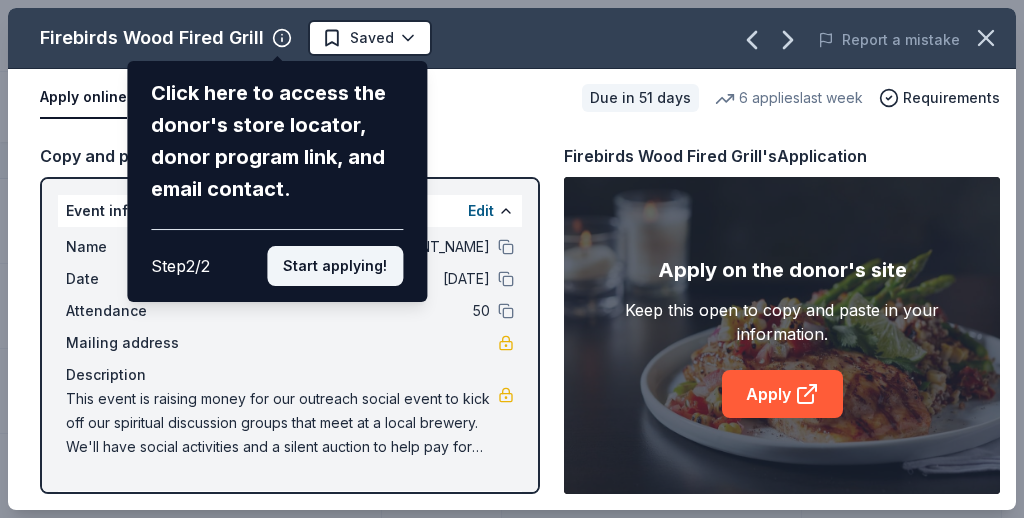 click on "Start applying!" at bounding box center [335, 266] 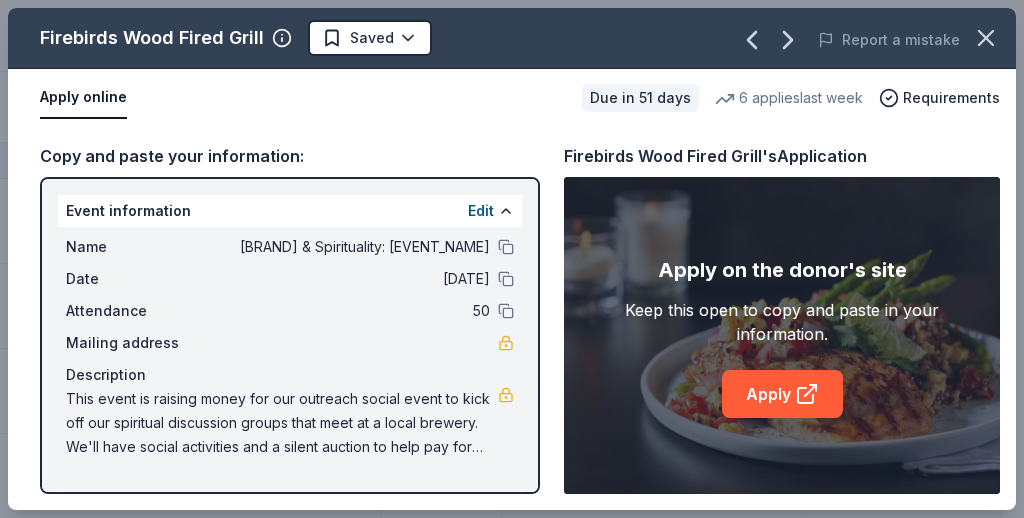 click on "Firebirds Wood Fired Grill Saved Report a mistake Apply online Due in 51 days 6   applies  last week Requirements Copy and paste your information: Event information Edit Name Beer & Spirituality: Meet & Mingle Date 10/28/25 Attendance 50 Mailing address Description This event is raising money for our outreach social event to kick off our spiritual discussion groups that meet at a local brewery. We'll have social activities and a silent auction to help pay for advertising and event fees for this event and the following weekly discussion groups. Organization information Edit Name Brewery Ministries Website Fill in using "Edit" EIN 84-2451607 Mission statement An religious or spiritual organization. It received its nonprofit status in 2019. Firebirds Wood Fired Grill's  Application Apply on the donor's site Keep this open to copy and paste in your information. Apply" at bounding box center [512, 259] 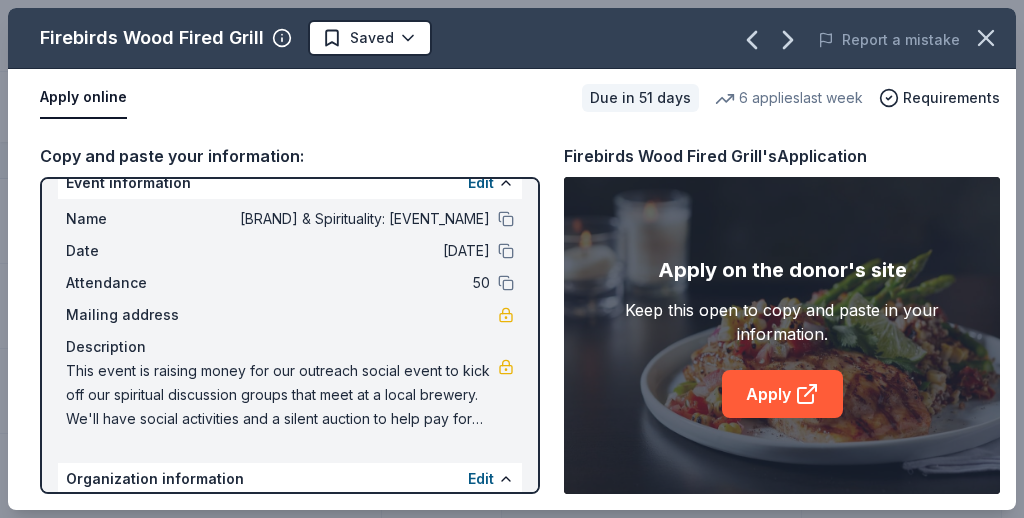 scroll, scrollTop: 5, scrollLeft: 0, axis: vertical 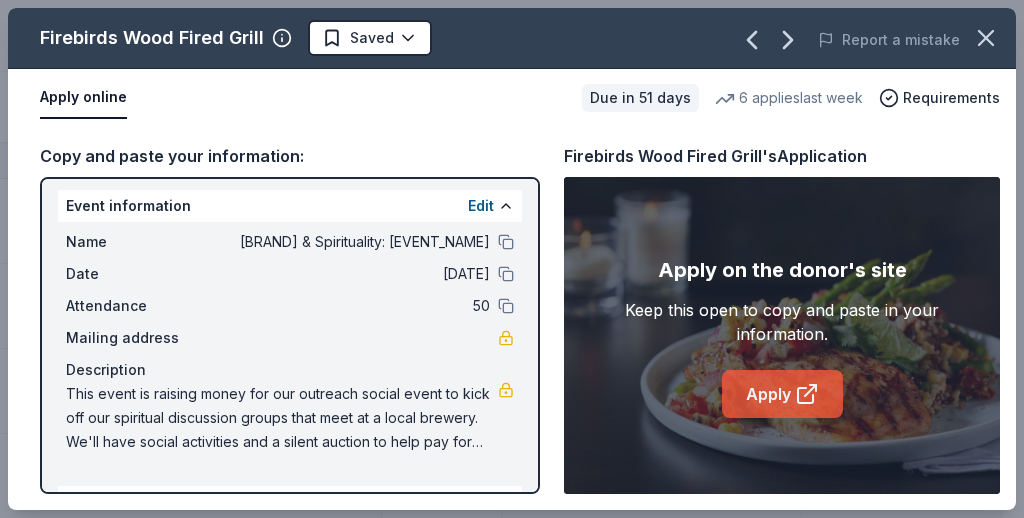 click on "Apply" at bounding box center (782, 394) 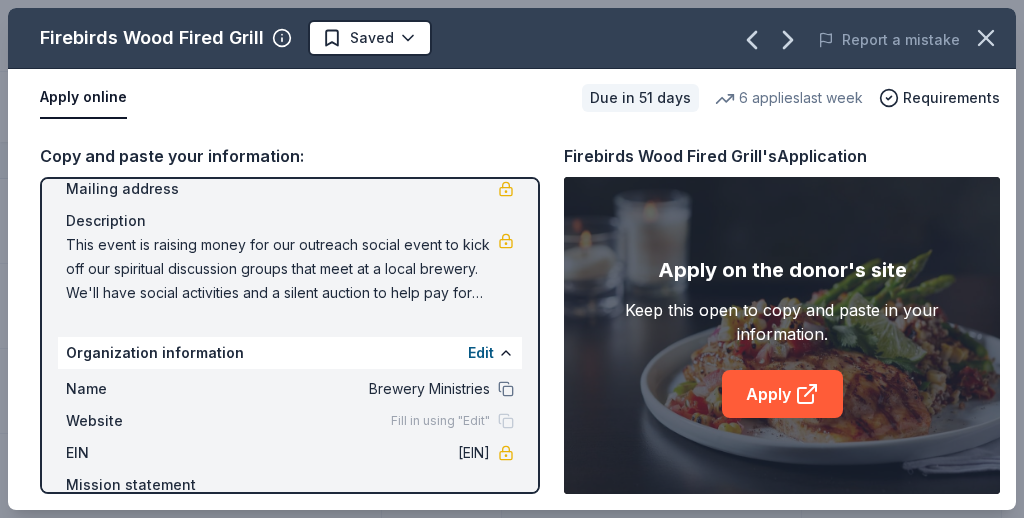 scroll, scrollTop: 230, scrollLeft: 0, axis: vertical 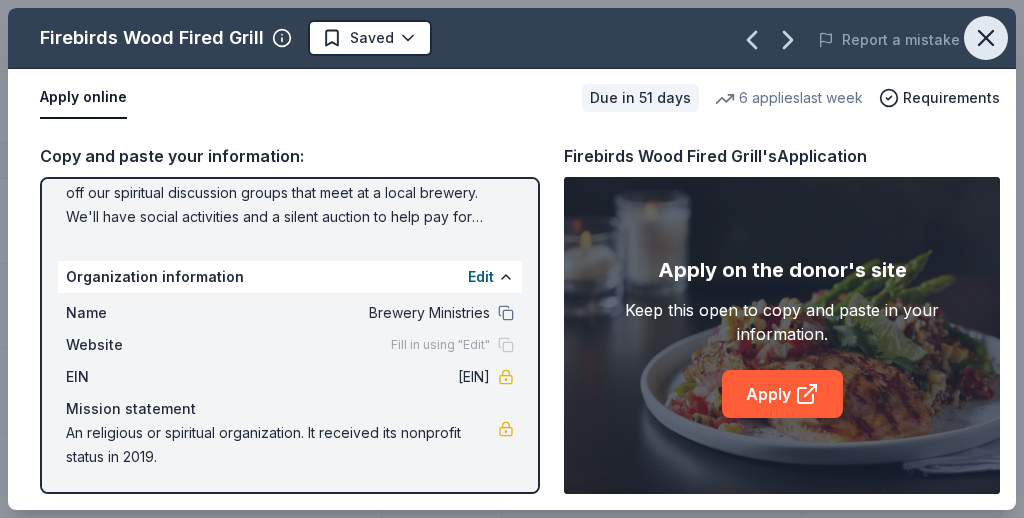 click 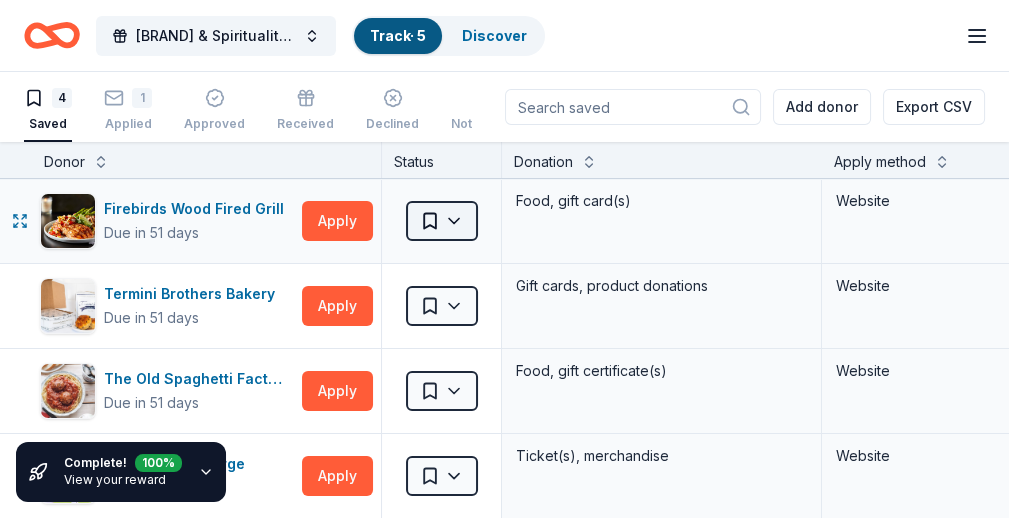 click on "[DIRECTION] [STREET] [CITY], [STATE], USA [NUMBER] [STREET] [CITY], [STATE] [POSTAL_CODE], USA [NUMBER] [STREET] [CITY], [STATE] [POSTAL_CODE], USA" at bounding box center [504, 259] 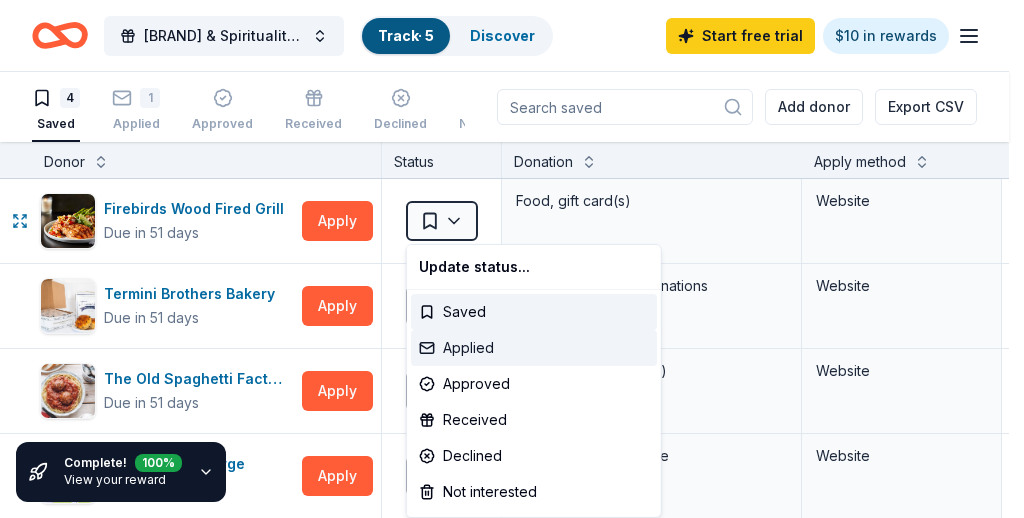 click on "Applied" at bounding box center [534, 348] 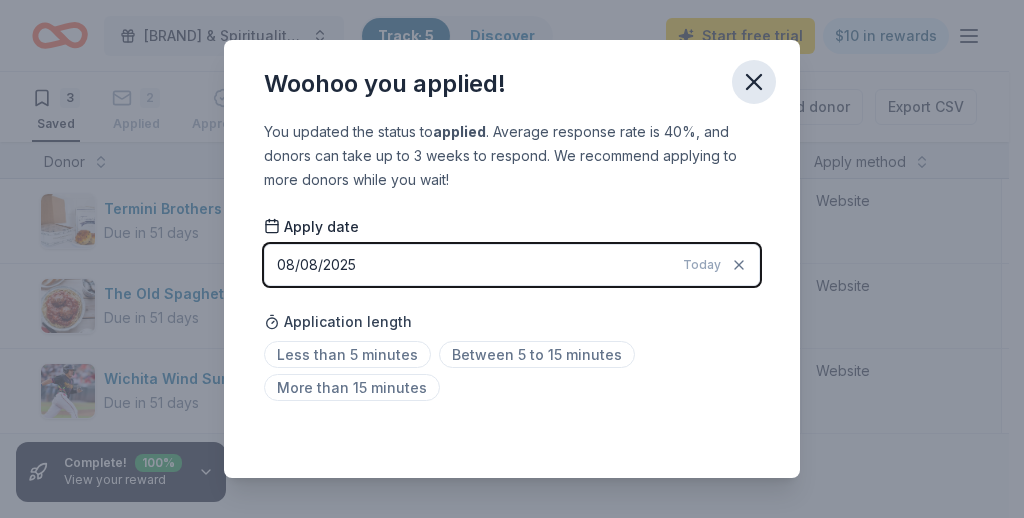 click 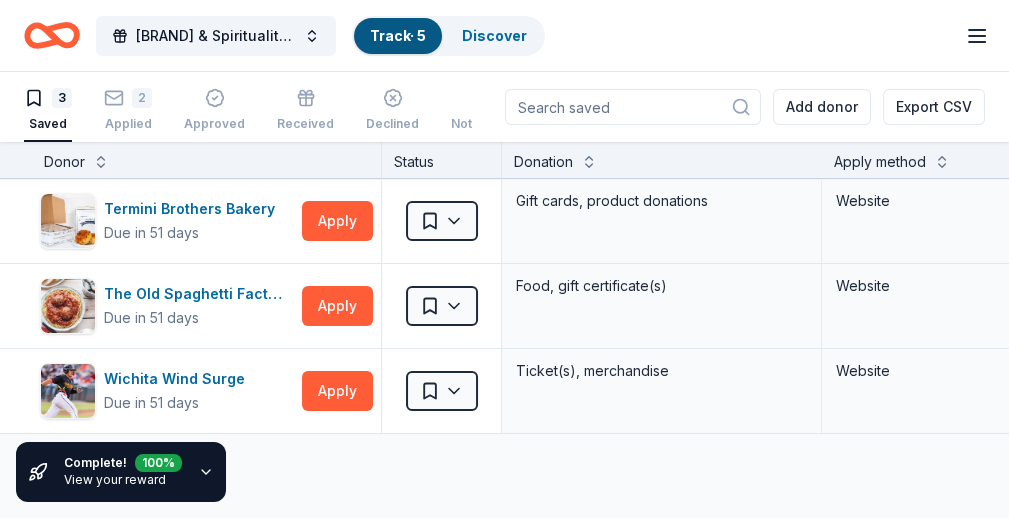 click on "Complete! 100 % View your reward" at bounding box center [121, 472] 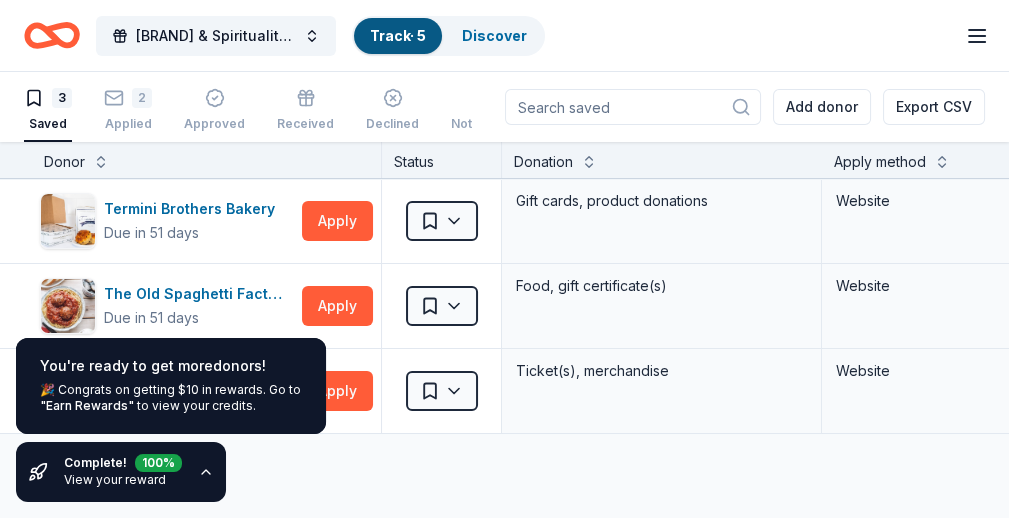 click on "🎉 Congrats on getting $10 in rewards. Go to   "Earn Rewards"   to view your credits." at bounding box center [171, 398] 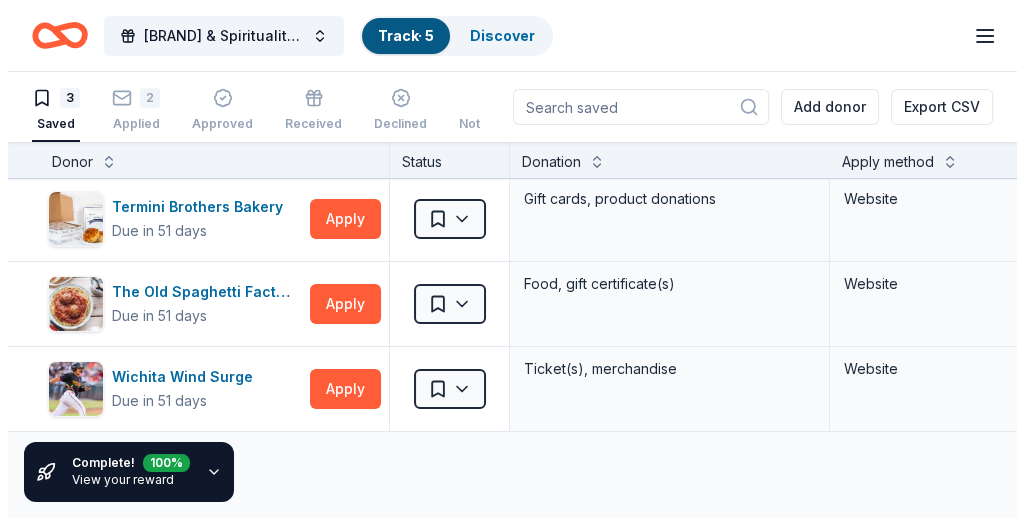 scroll, scrollTop: 0, scrollLeft: 0, axis: both 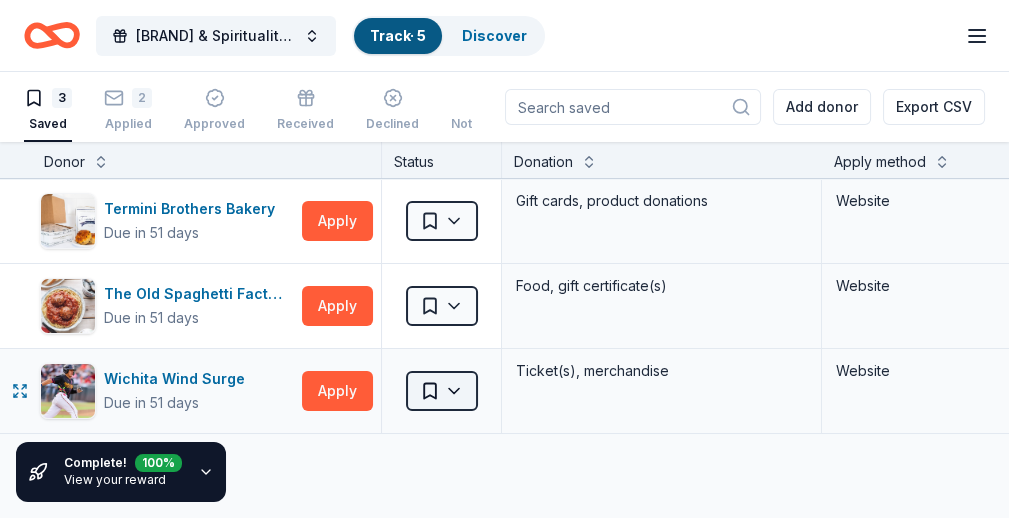 click on "[STREET] [CITY], [STATE], [COUNTRY] [NUMBER] [STREET] [CITY] , [STATE] [POSTAL_CODE], [COUNTRY] [STREET] [CITY] , [STATE] [POSTAL_CODE] , [COUNTRY] [PRODUCT]: Meet & Mingle Track · 5 Discover Start free trial $10 in rewards 3 Saved 2 Applied Approved Received Declined Not interested Add donor Export CSV Complete! 100 % View your reward Donor Status Donation Apply method Assignee Notes [BRAND] Due in 51 days Apply Saved Gift cards, product donations Website [BRAND] Due in 51 days Apply Saved Food, gift certificate(s) Website [BRAND] Due in 51 days Apply Saved Ticket(s), merchandise Website Discover more donors Saved" at bounding box center [504, 259] 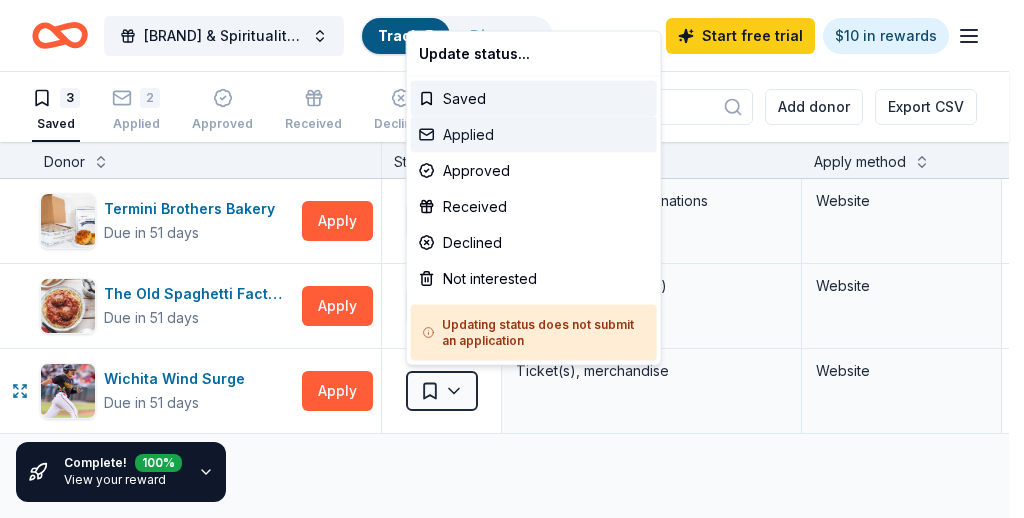 click on "Applied" at bounding box center (534, 135) 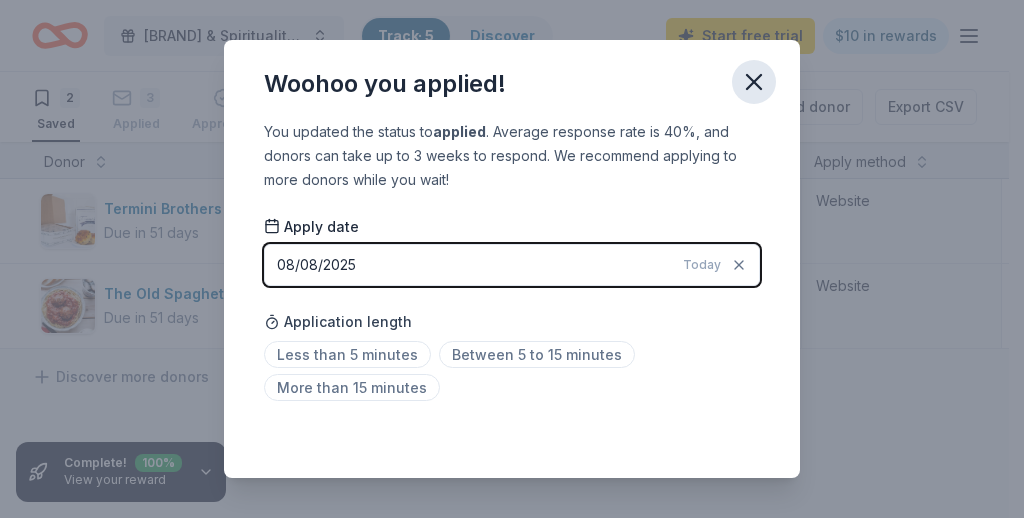 click 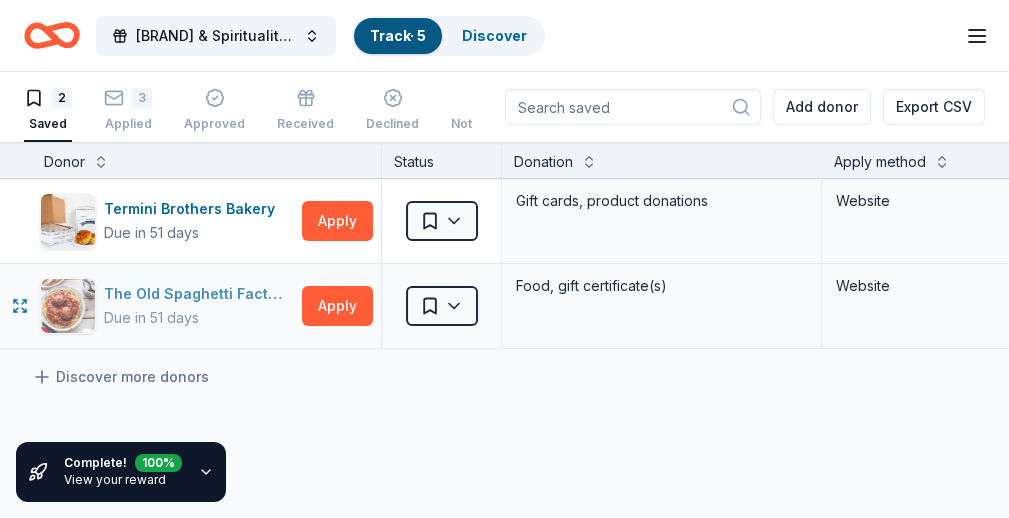 click on "The Old Spaghetti Factory" at bounding box center (199, 294) 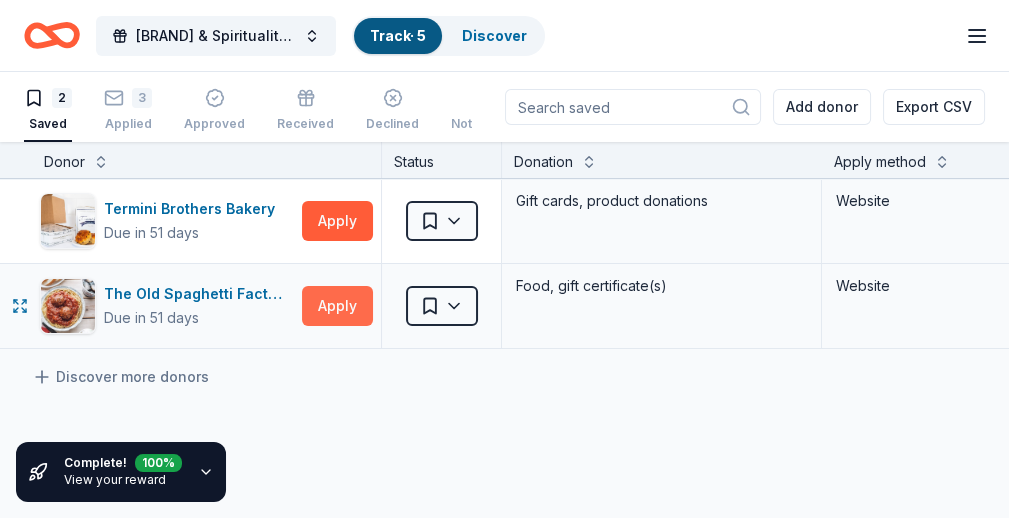 click on "Apply" at bounding box center (337, 306) 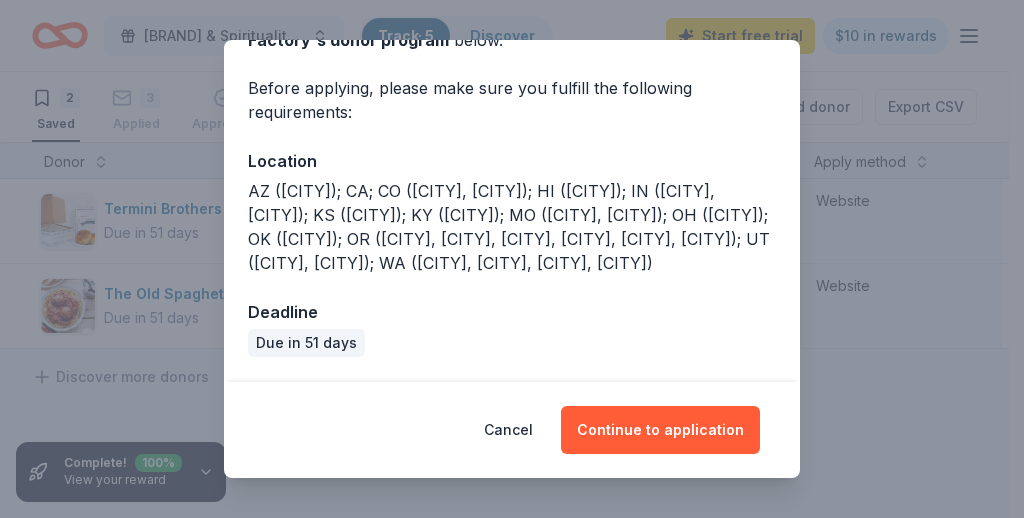 scroll, scrollTop: 180, scrollLeft: 0, axis: vertical 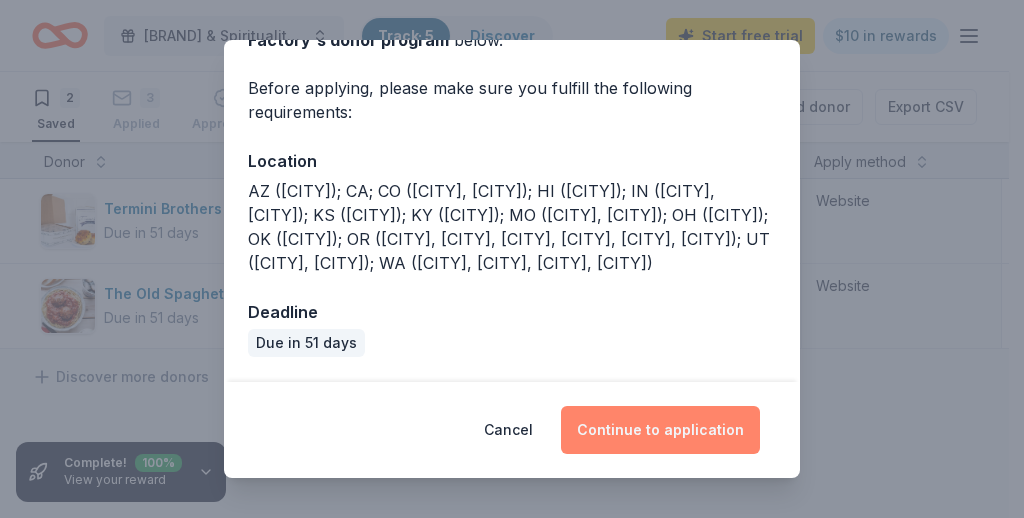 click on "Continue to application" at bounding box center (660, 430) 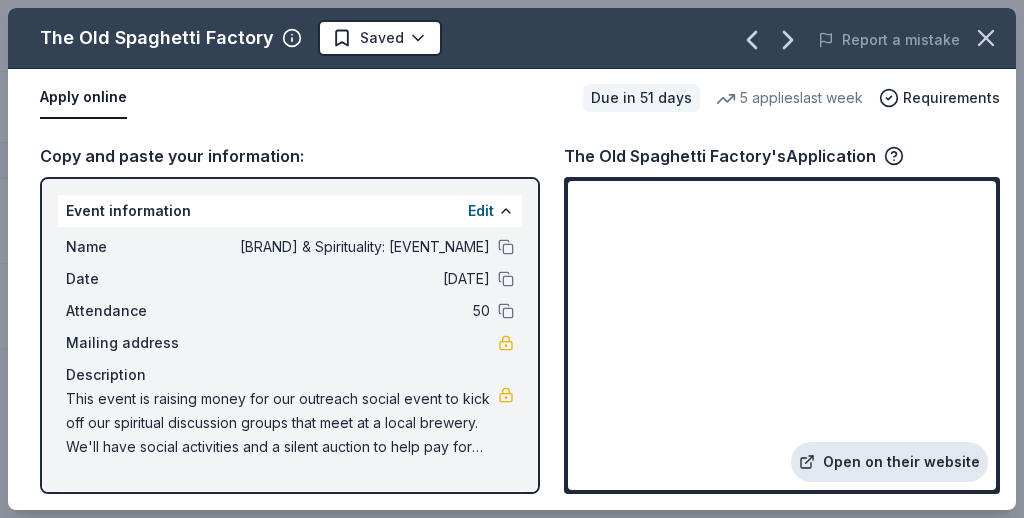 click on "Open on their website" at bounding box center [889, 462] 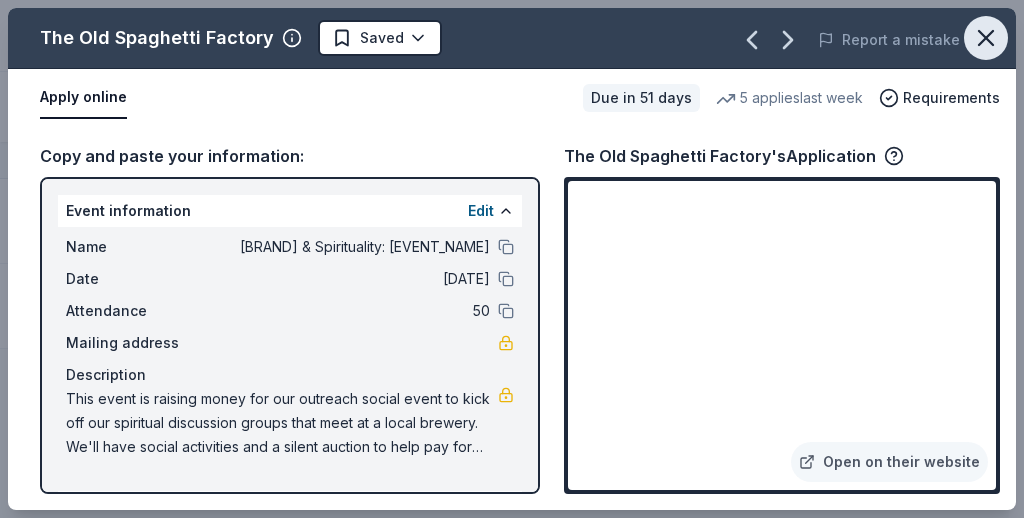 click 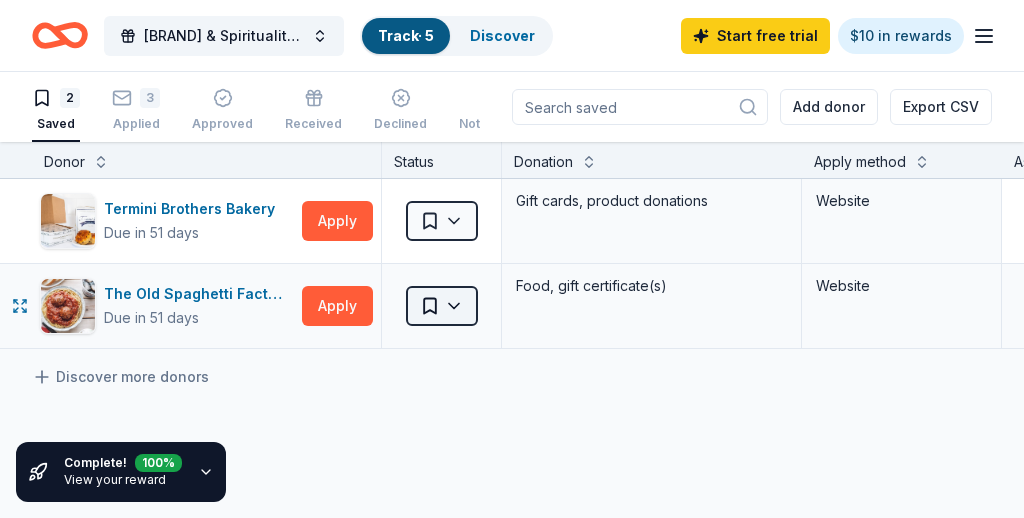 click on "[NUMBER] N [STREET] [CITY], [STATE], USA [NUMBER] N [STREET] [CITY], [STATE] [POSTAL_CODE], USA [BRAND] & Spirituality: [EVENT_NAME] Track  · 5 Discover Start free  trial $10 in rewards 2 Saved 3 Applied Approved Received Declined Not interested Add donor Export CSV Complete! 100 % View your reward Donor Status Donation Apply method Assignee Notes Termini Brothers Bakery Due in 51 days Apply Saved Gift cards, product donations Website The Old Spaghetti Factory Due in 51 days Apply Saved Food, gift certificate(s) Website   Discover more donors Saved" at bounding box center [512, 259] 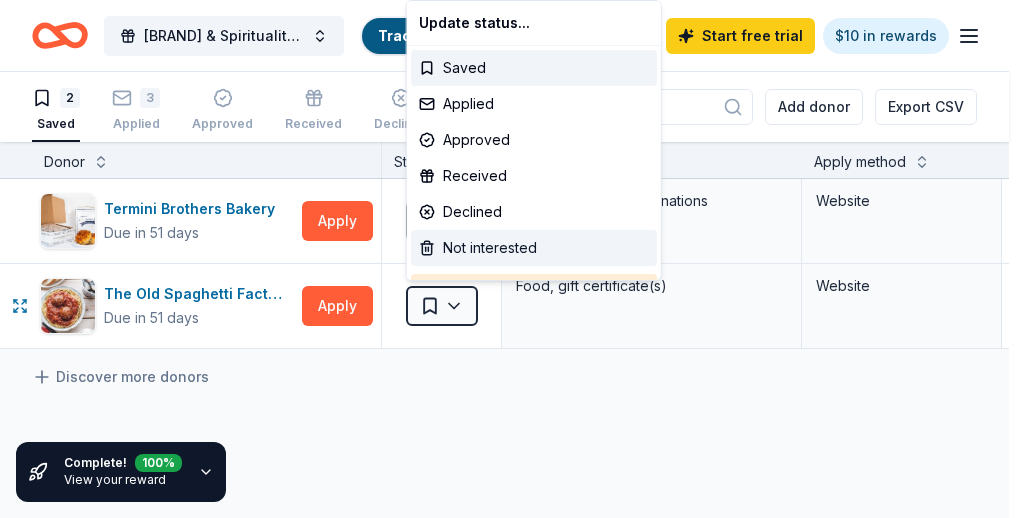 click on "Not interested" at bounding box center [534, 248] 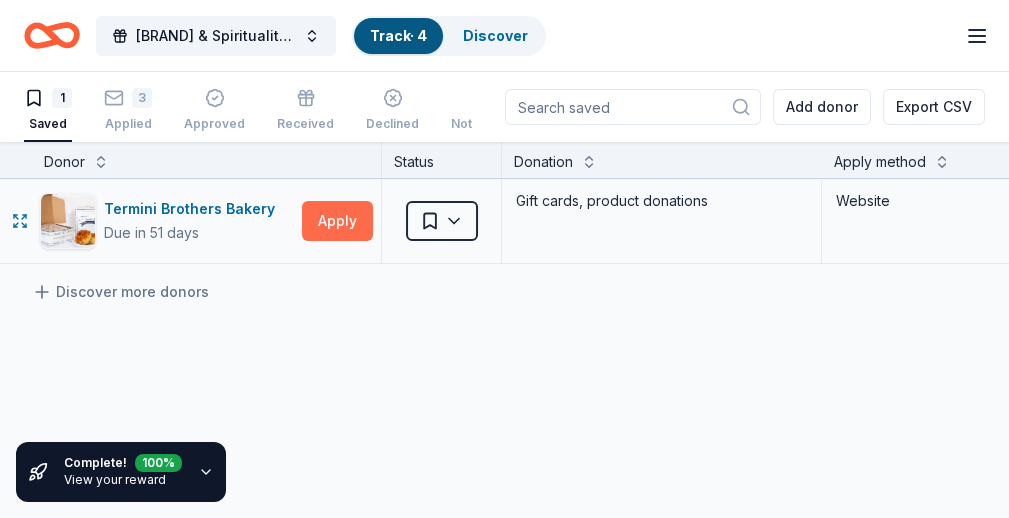 click on "Apply" at bounding box center [337, 221] 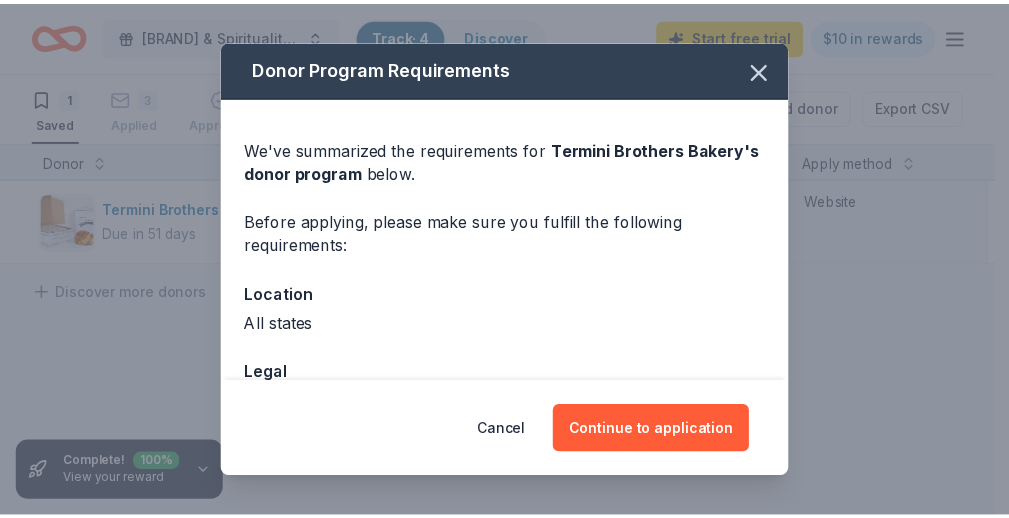 scroll, scrollTop: 138, scrollLeft: 0, axis: vertical 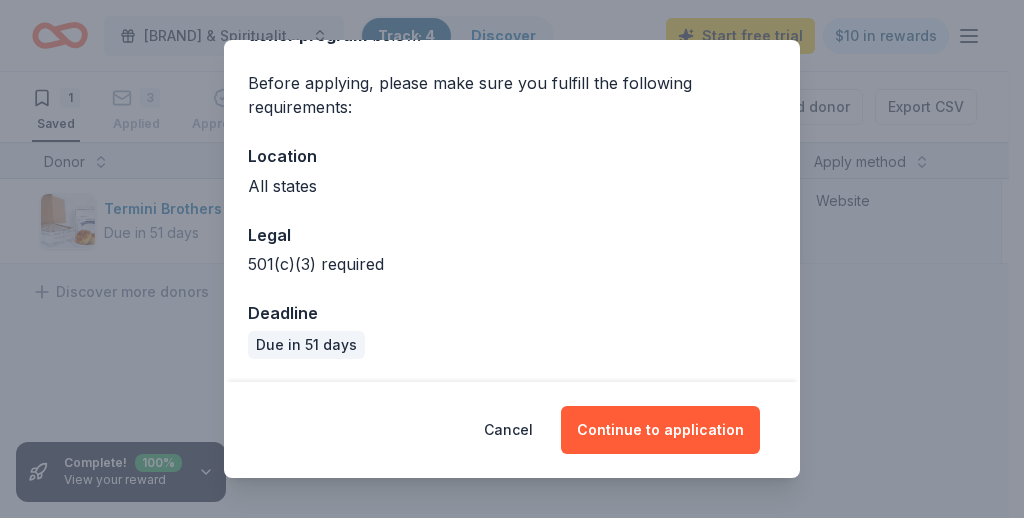 click on "Donor Program Requirements We've summarized the requirements for [BRAND] 's donor program below. Before applying, please make sure you fulfill the following requirements: Location All states Legal 501(c)(3) required Deadline Due in 51 days Cancel Continue to application" at bounding box center [512, 259] 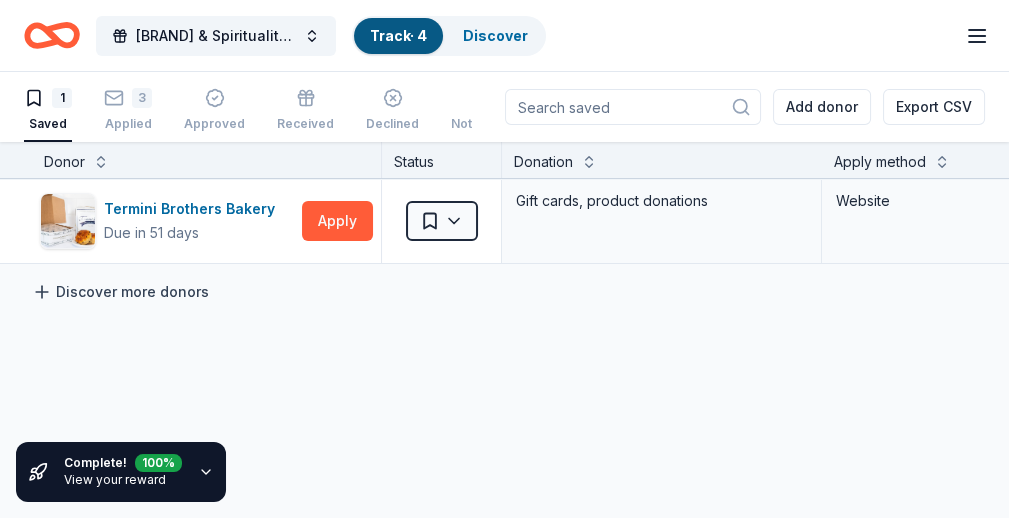 click on "Discover more donors" at bounding box center (120, 292) 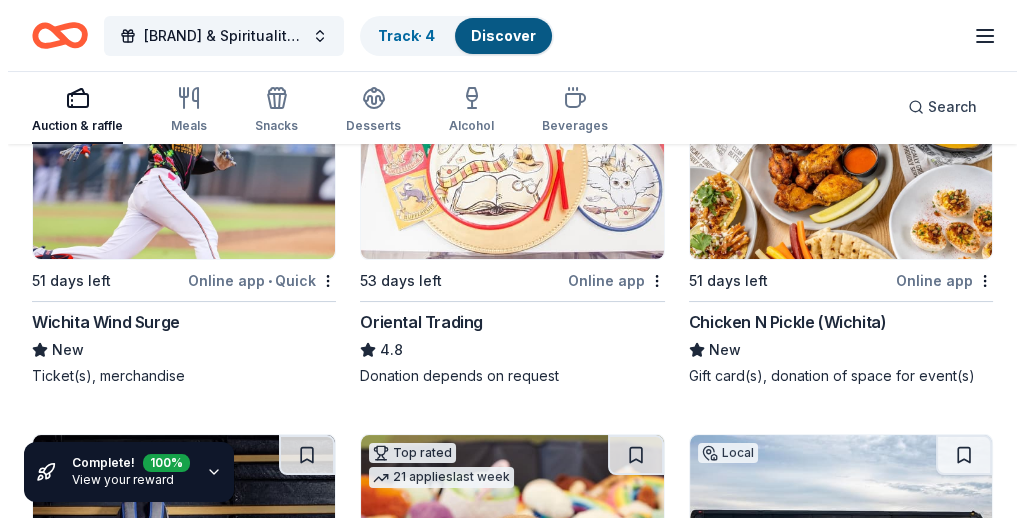scroll, scrollTop: 0, scrollLeft: 0, axis: both 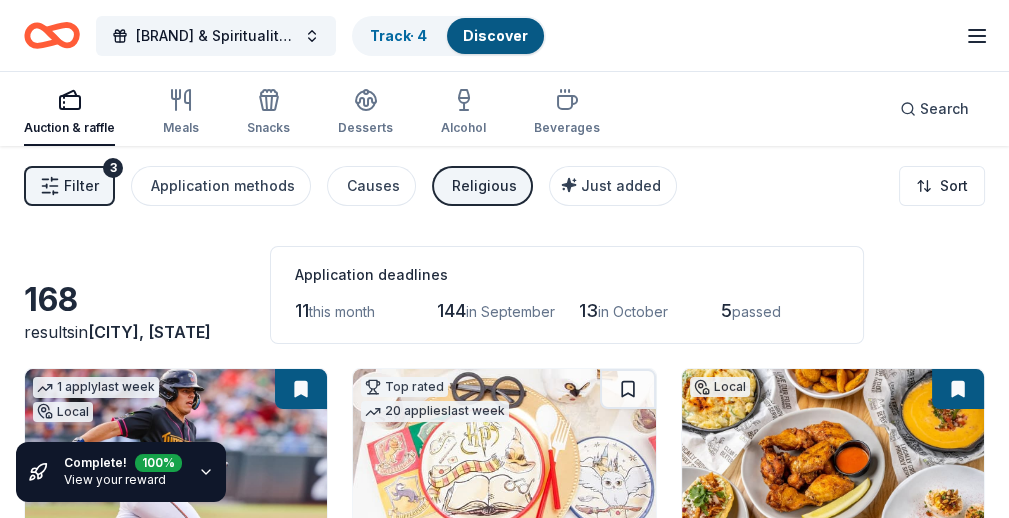 click 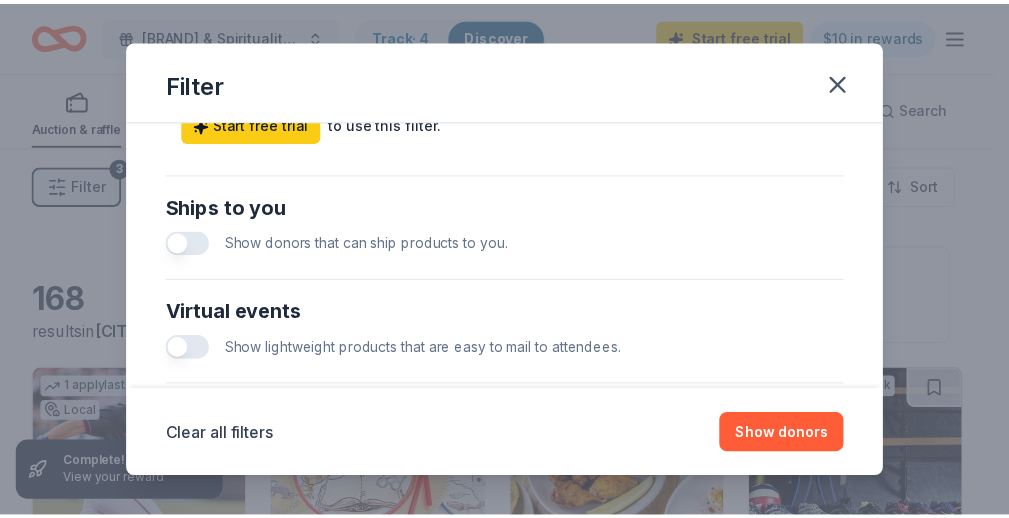 scroll, scrollTop: 909, scrollLeft: 0, axis: vertical 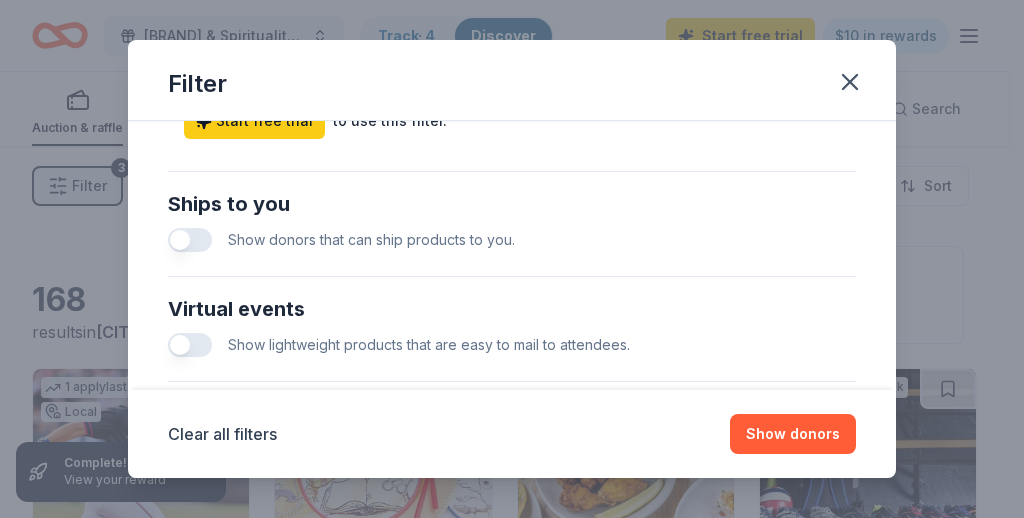 click at bounding box center [190, 240] 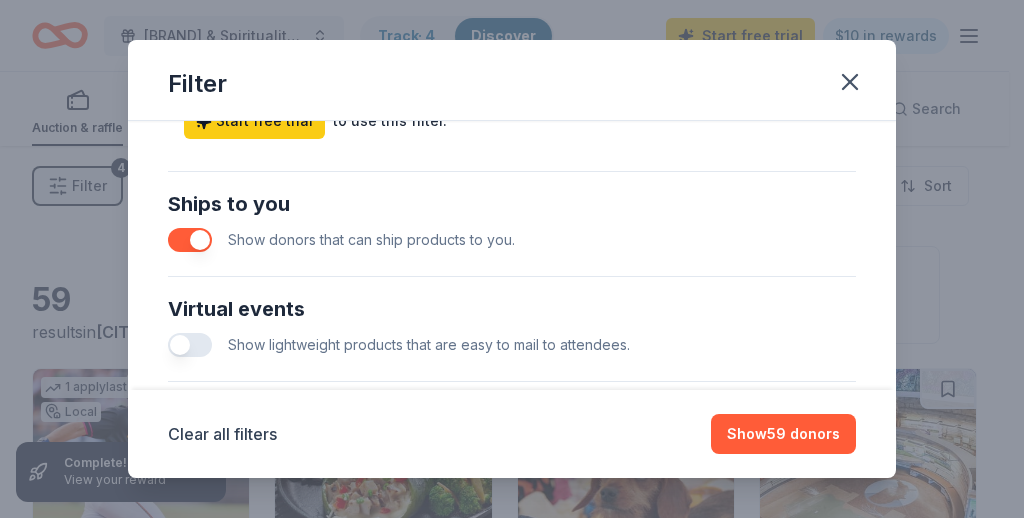 click at bounding box center [190, 345] 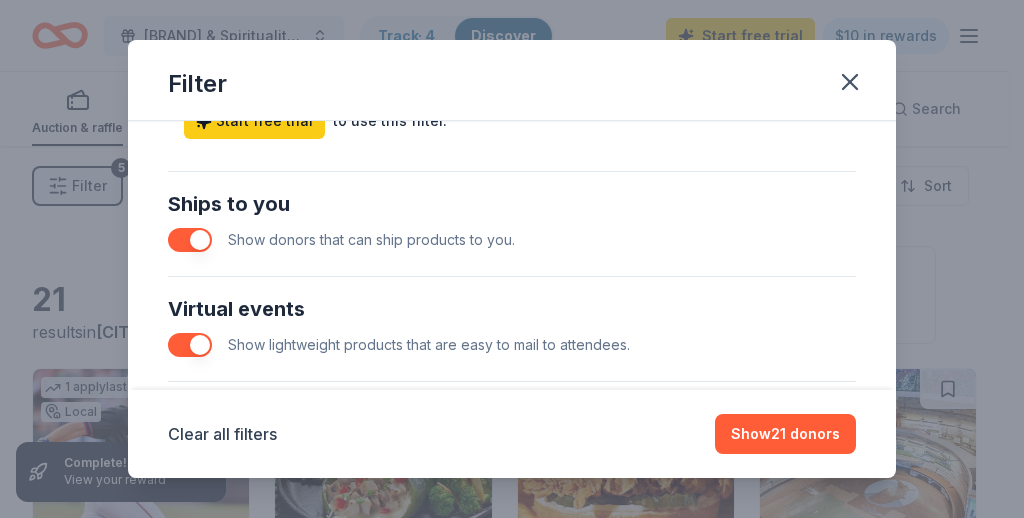 click at bounding box center [190, 345] 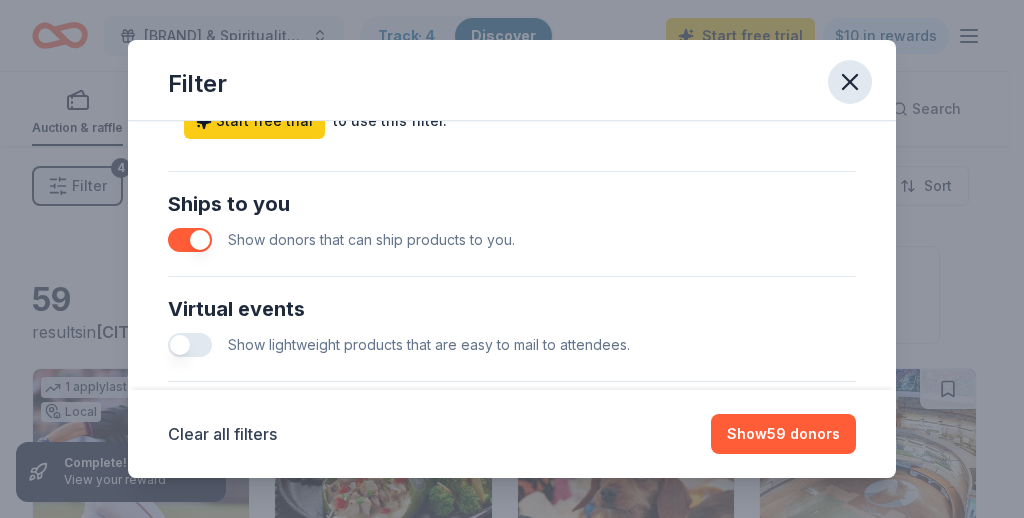 click at bounding box center (850, 82) 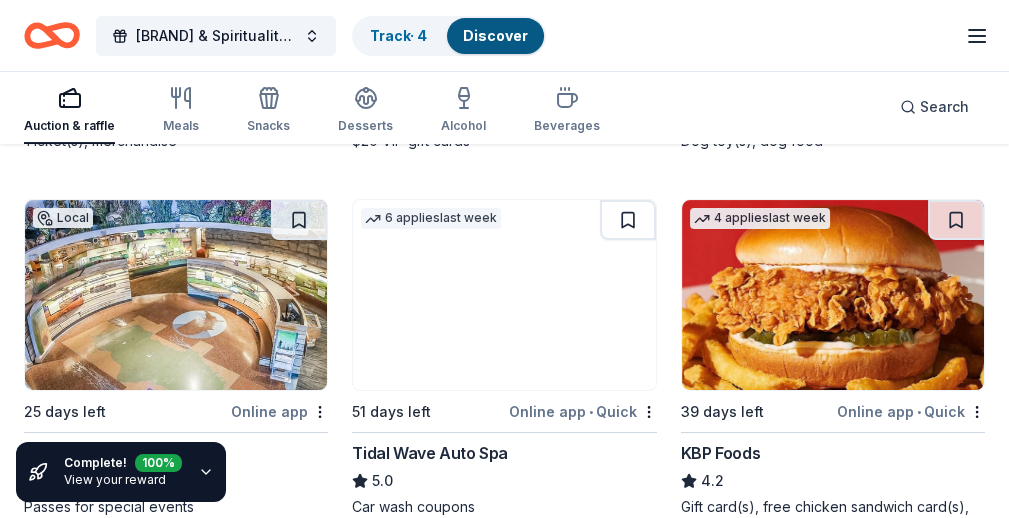 scroll, scrollTop: 523, scrollLeft: 0, axis: vertical 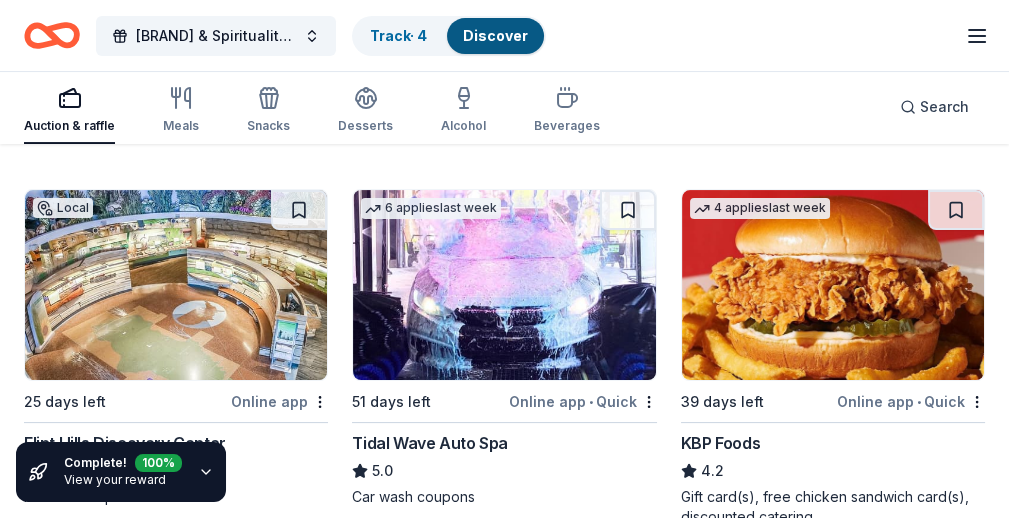 click at bounding box center [176, 671] 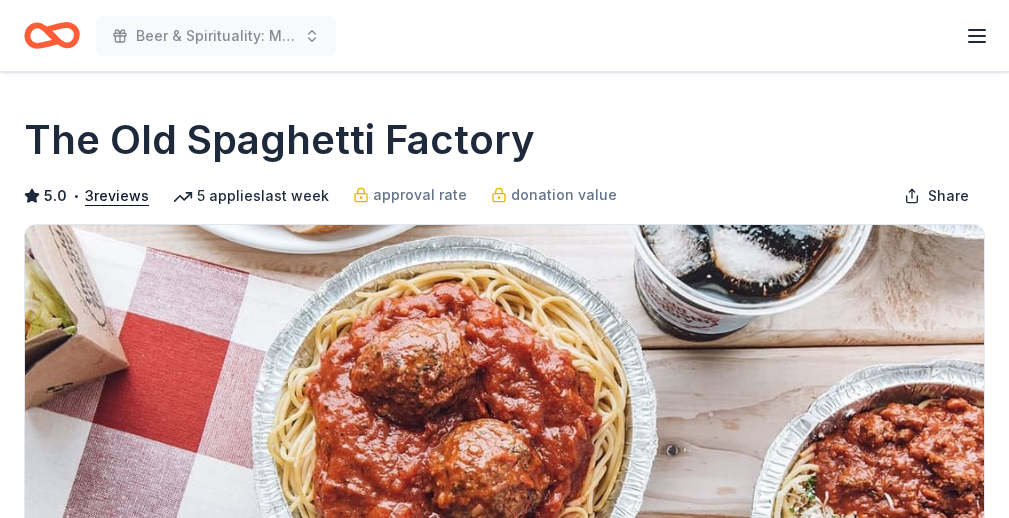 scroll, scrollTop: 0, scrollLeft: 0, axis: both 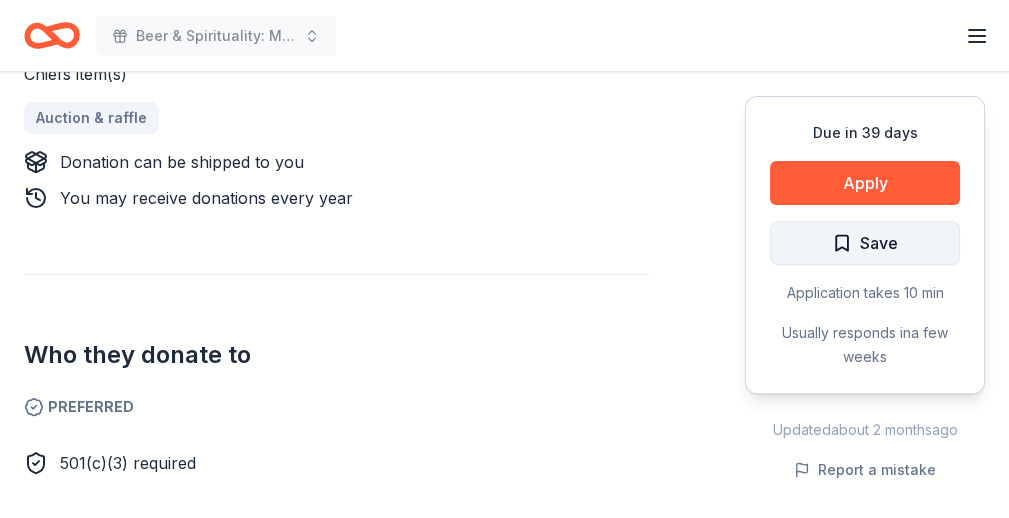 click on "Save" at bounding box center (865, 243) 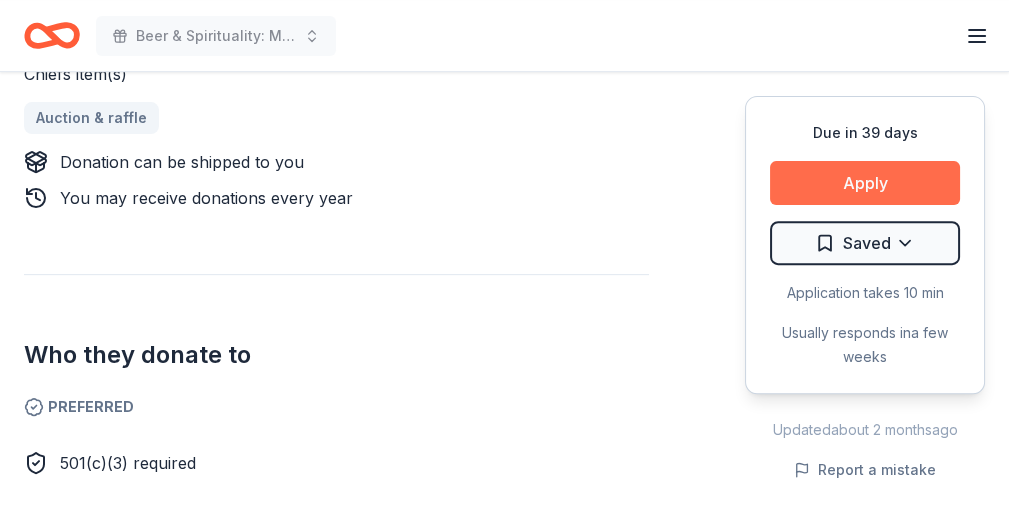 click on "Apply" at bounding box center [865, 183] 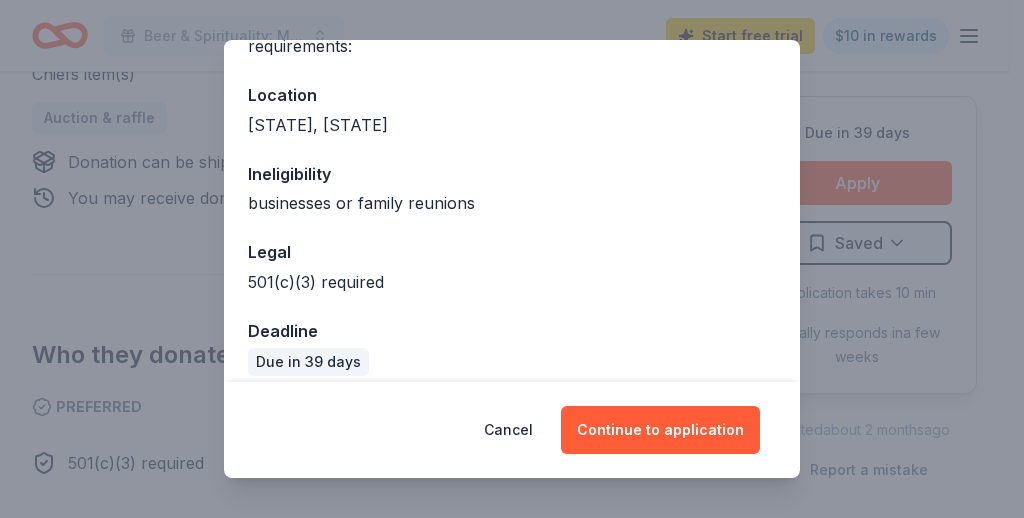 scroll, scrollTop: 216, scrollLeft: 0, axis: vertical 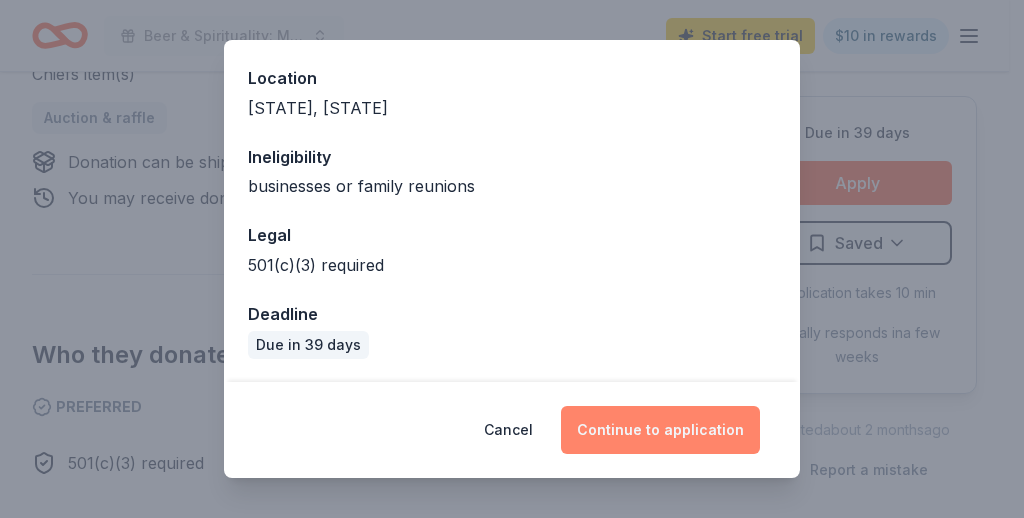 click on "Continue to application" at bounding box center [660, 430] 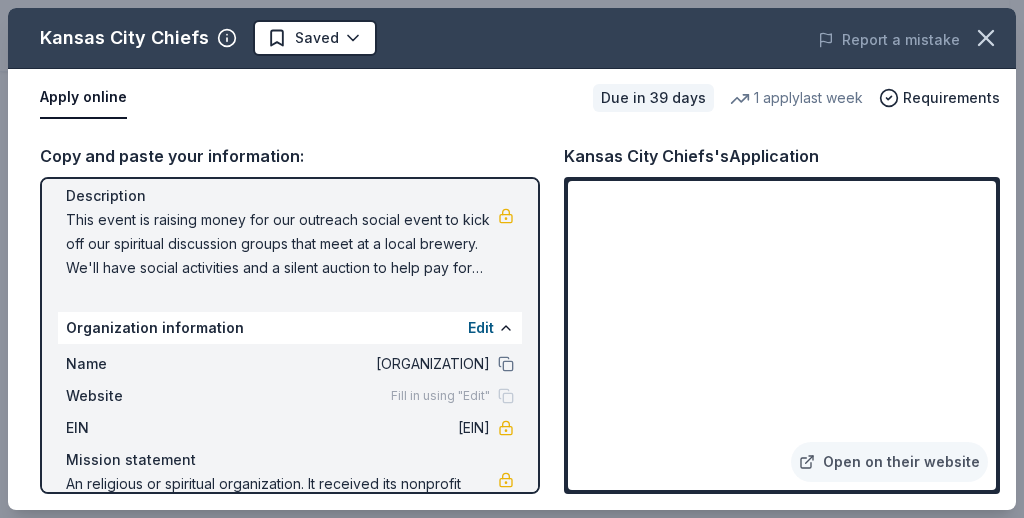 scroll, scrollTop: 196, scrollLeft: 0, axis: vertical 